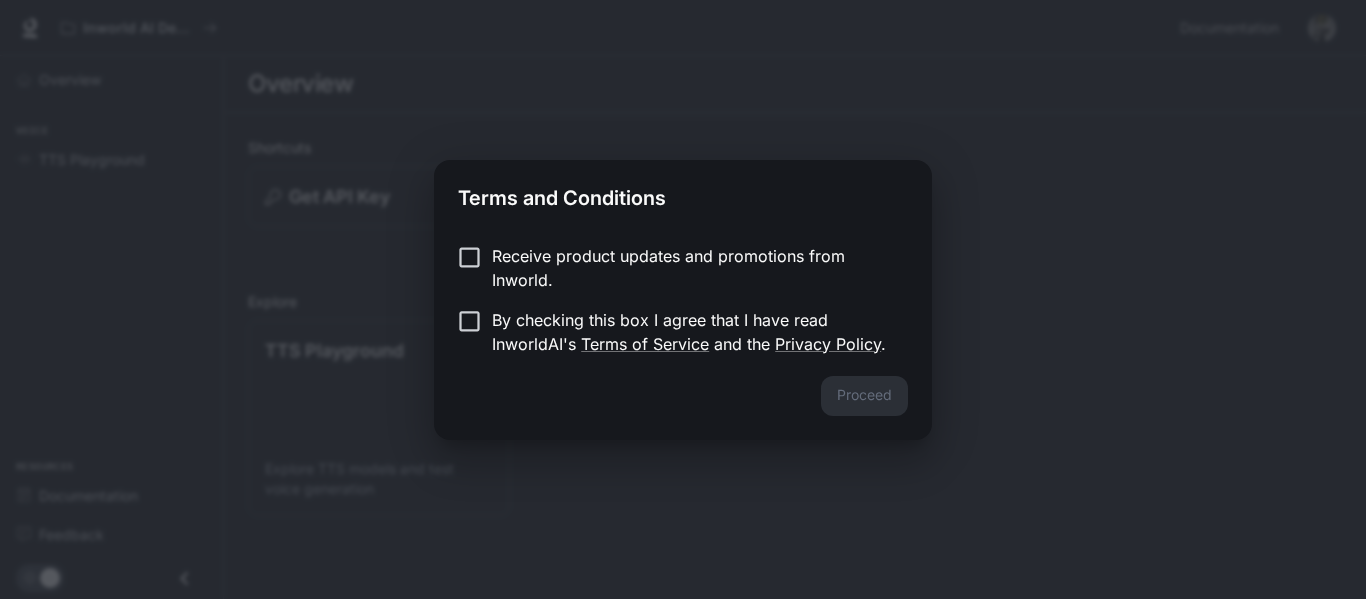 scroll, scrollTop: 0, scrollLeft: 0, axis: both 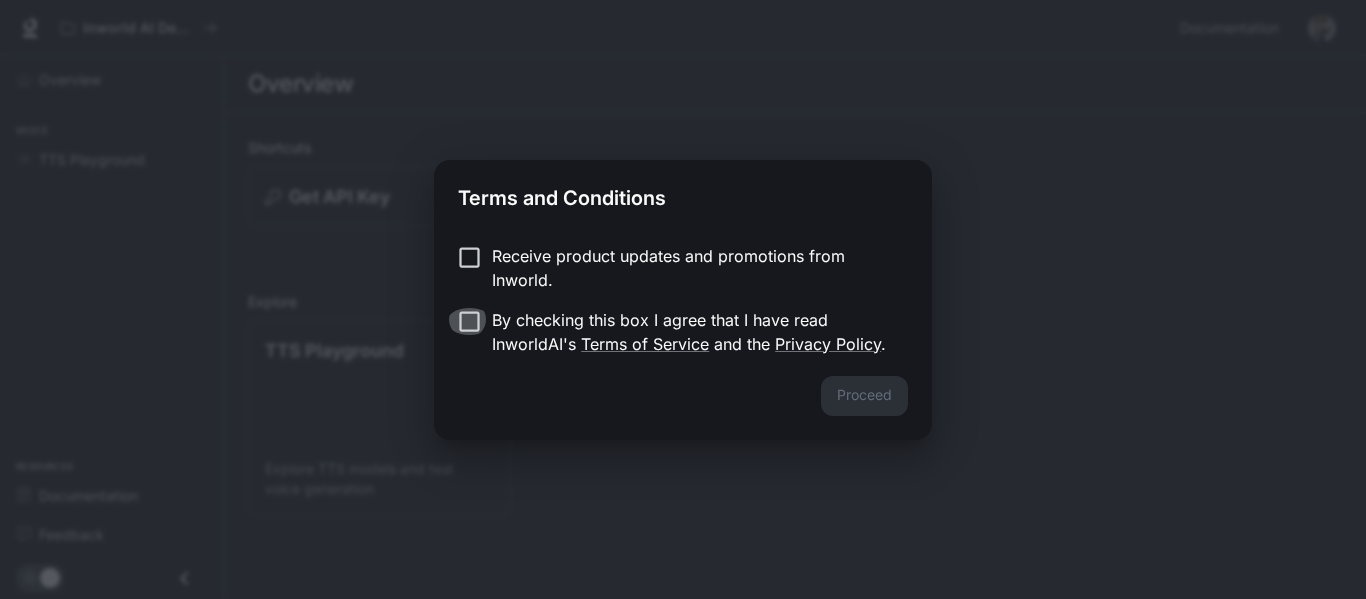 click on "Receive product updates and promotions from Inworld. By checking this box I agree that I have read InworldAI's   Terms of Service   and the   Privacy Policy ." at bounding box center [683, 300] 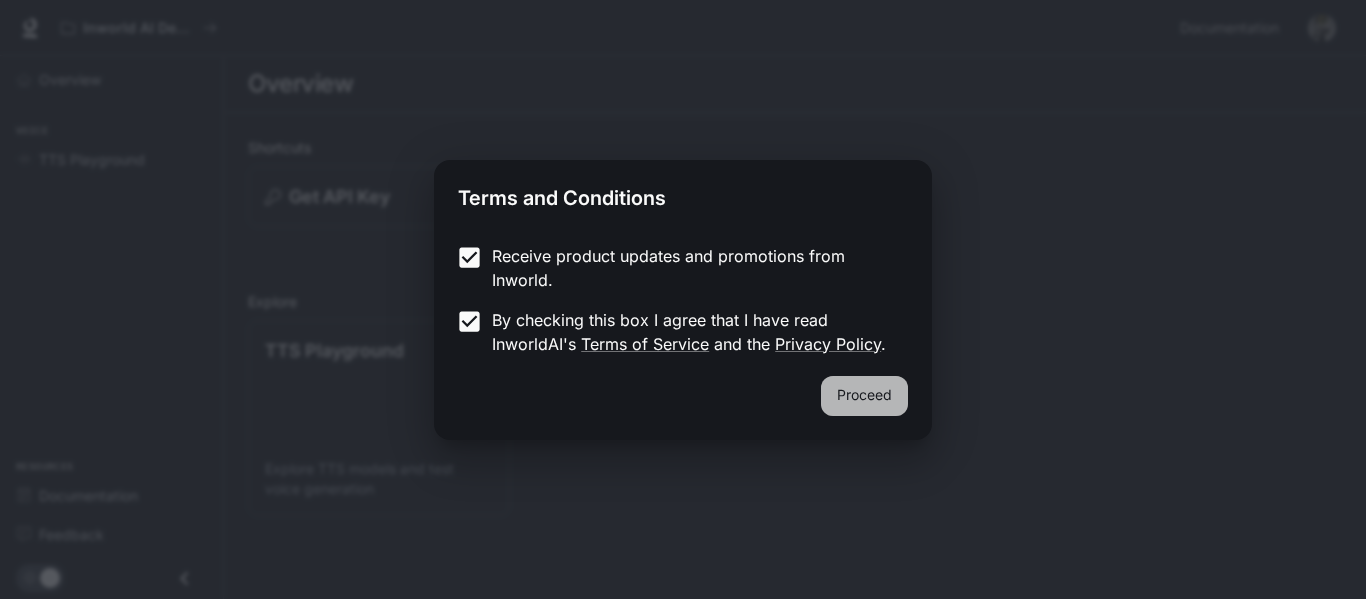 click on "Proceed" at bounding box center [864, 396] 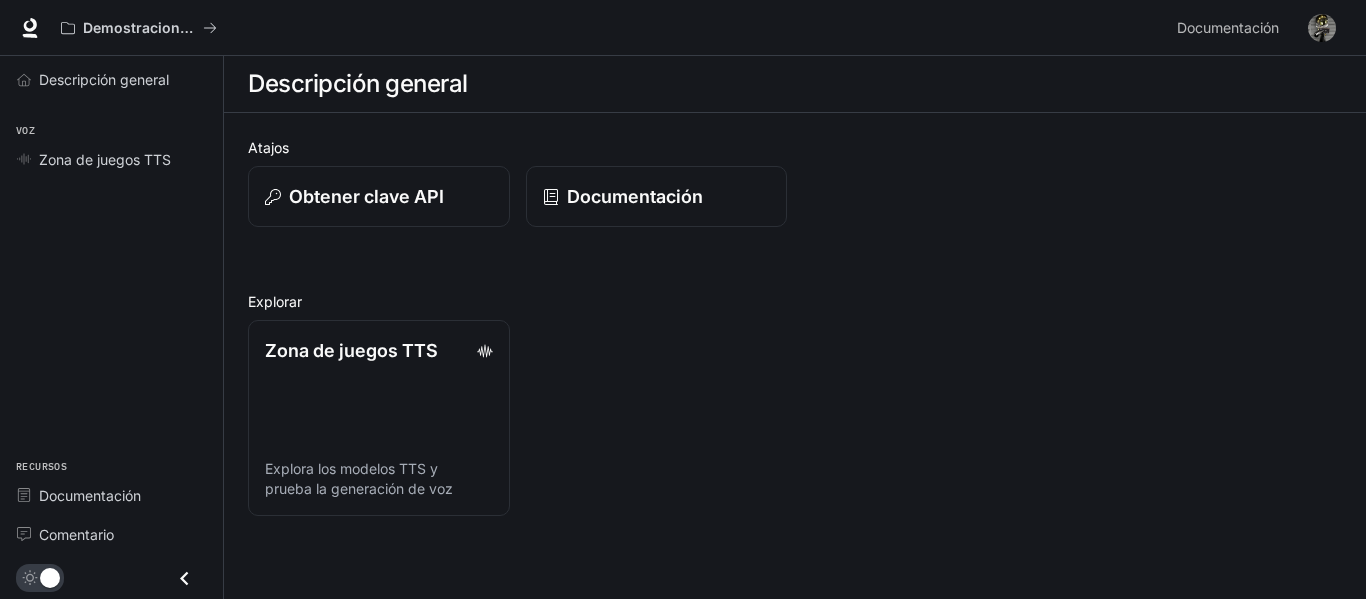 click on "Zona de juegos TTS Explora los modelos TTS y prueba la generación de voz" at bounding box center (787, 188) 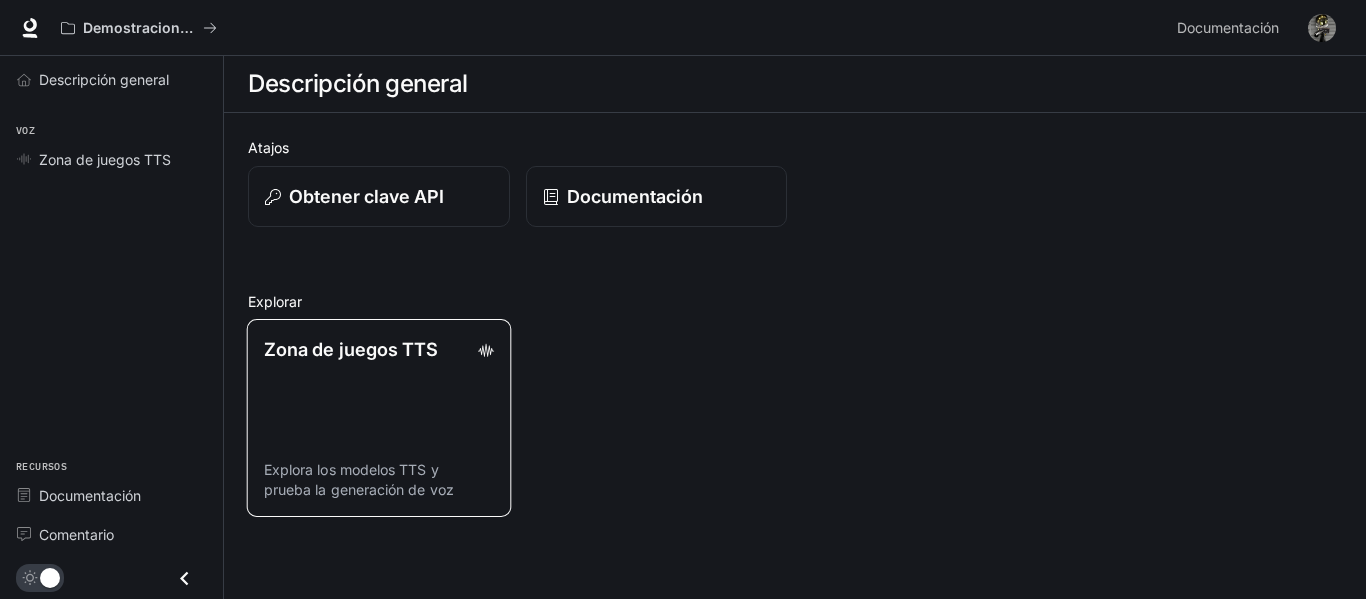click on "Zona de juegos TTS Explora los modelos TTS y prueba la generación de voz" at bounding box center [379, 418] 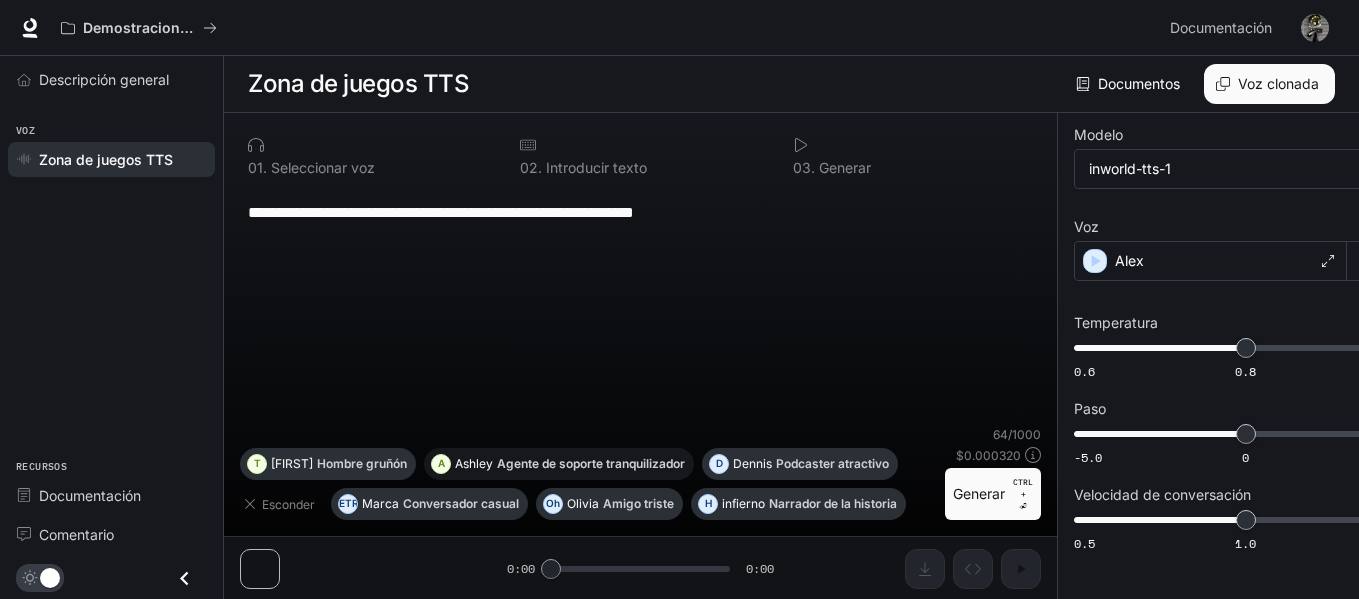 click on "Agente de soporte tranquilizador" at bounding box center (461, 503) 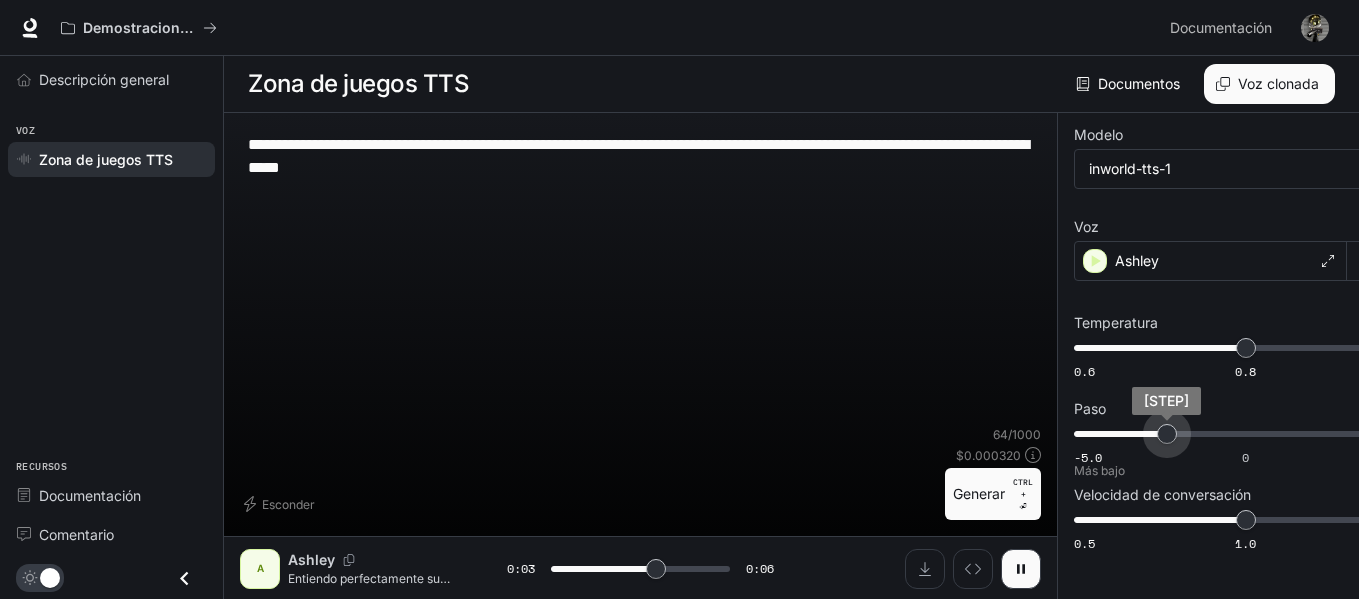 drag, startPoint x: 1145, startPoint y: 390, endPoint x: 1117, endPoint y: 390, distance: 28 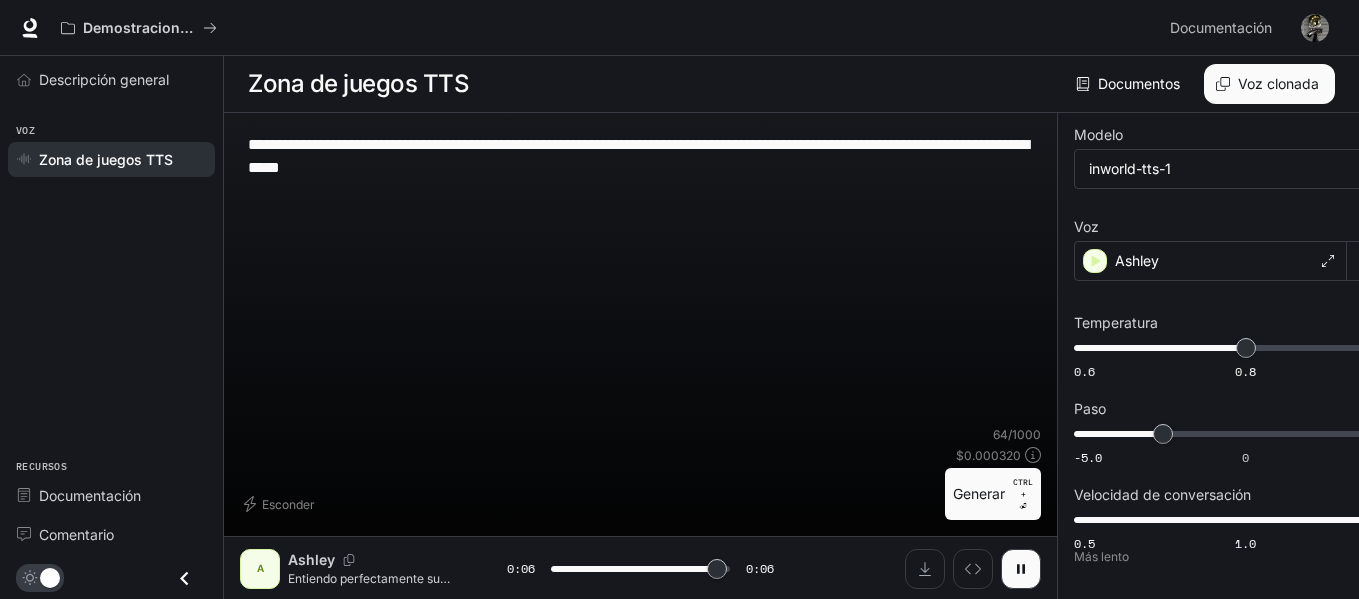 drag, startPoint x: 1131, startPoint y: 474, endPoint x: 1323, endPoint y: 469, distance: 192.0651 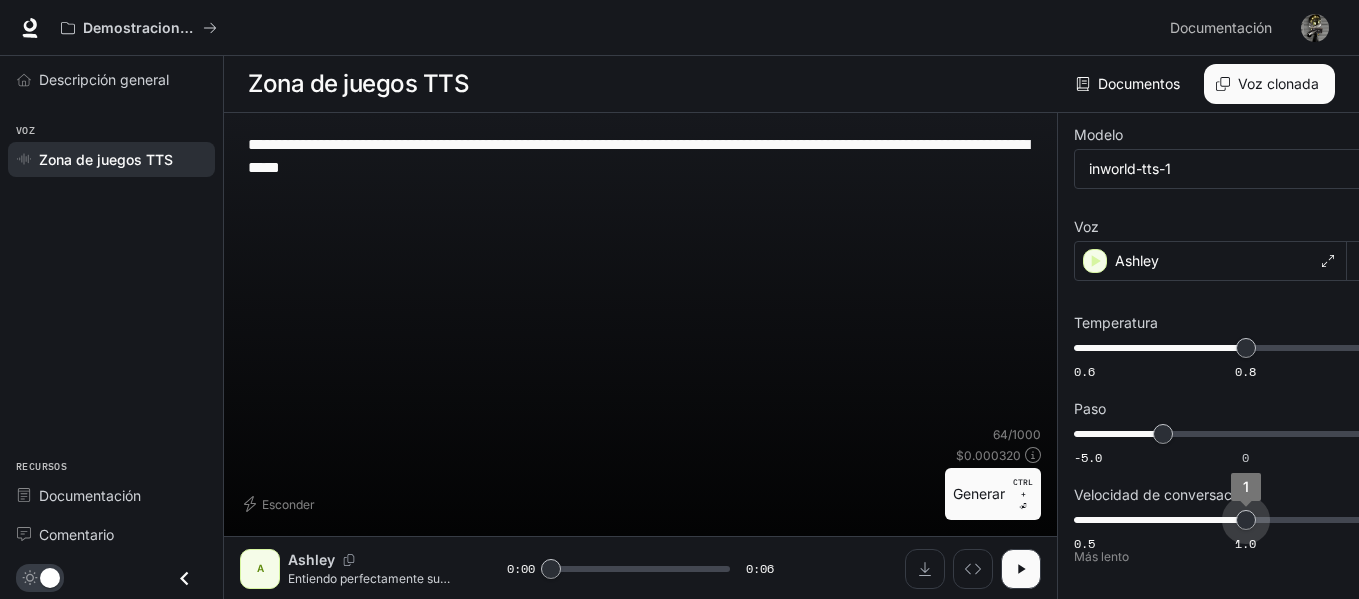 drag, startPoint x: 1307, startPoint y: 475, endPoint x: 1178, endPoint y: 480, distance: 129.09686 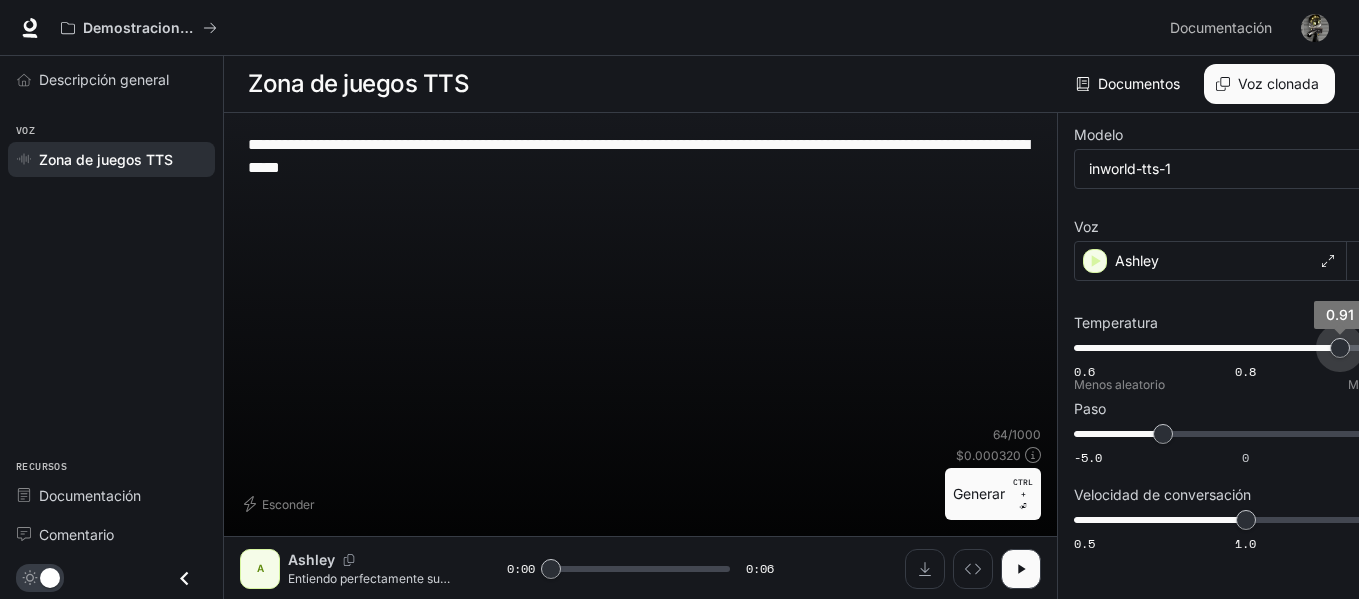 click on "[STEP] [STEP] [STEP] [STEP]" at bounding box center (1245, 348) 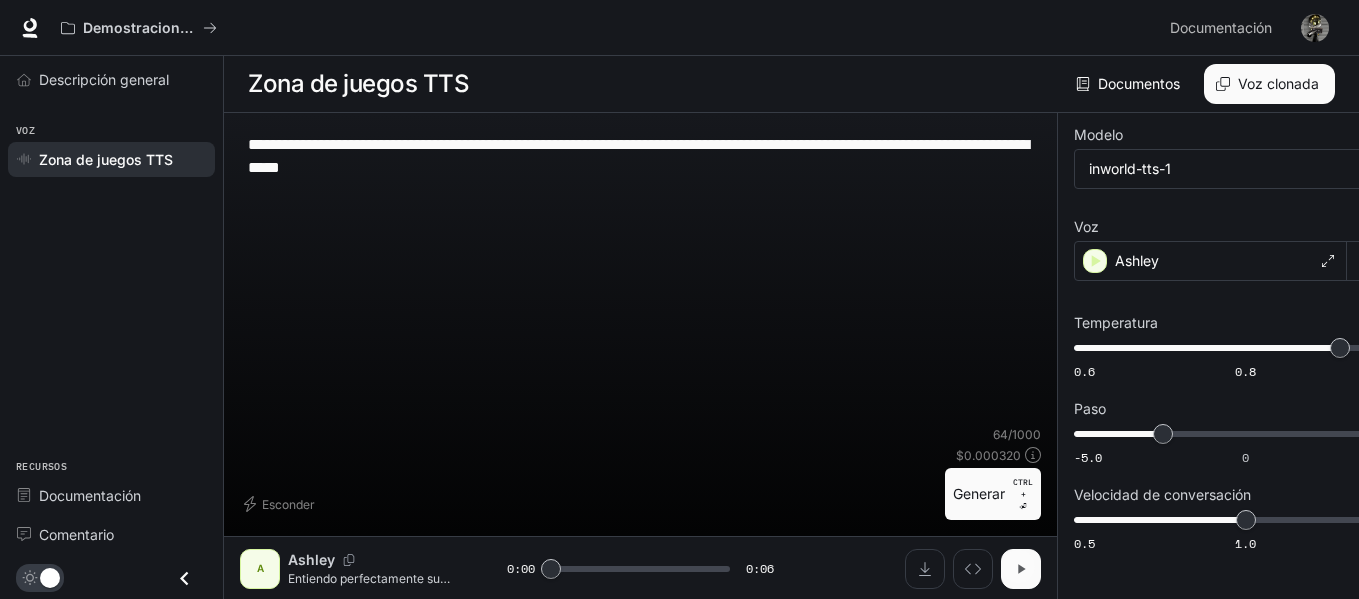 click at bounding box center (1021, 569) 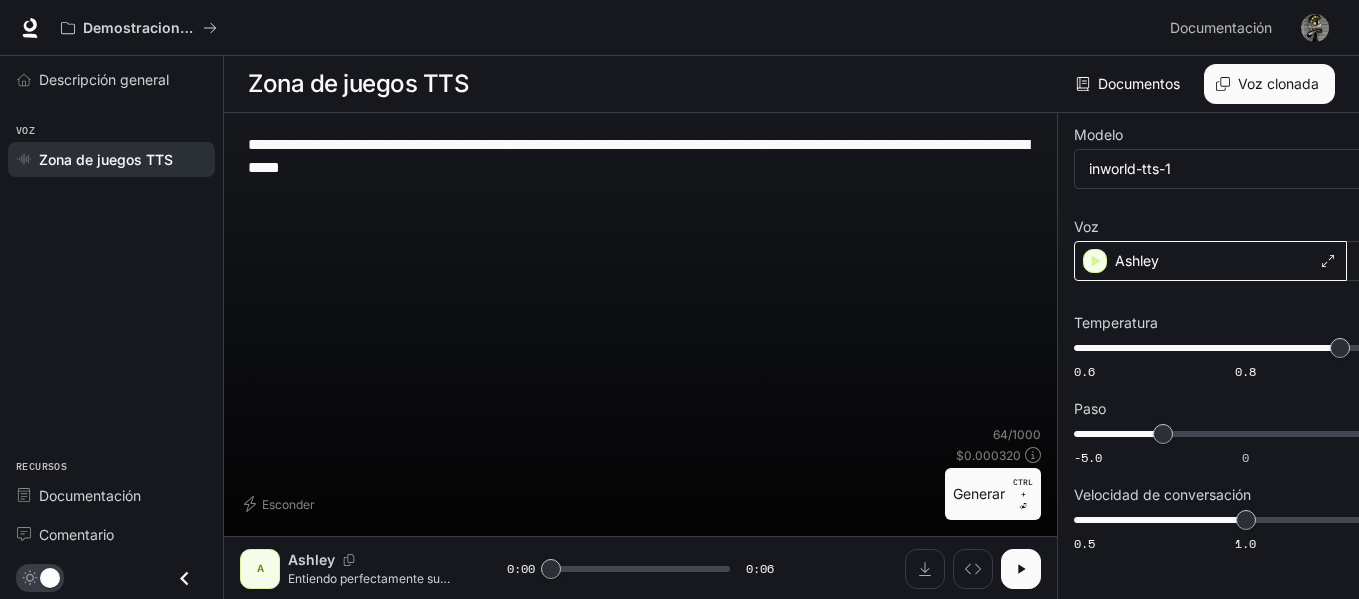 click on "Ashley" at bounding box center [1210, 261] 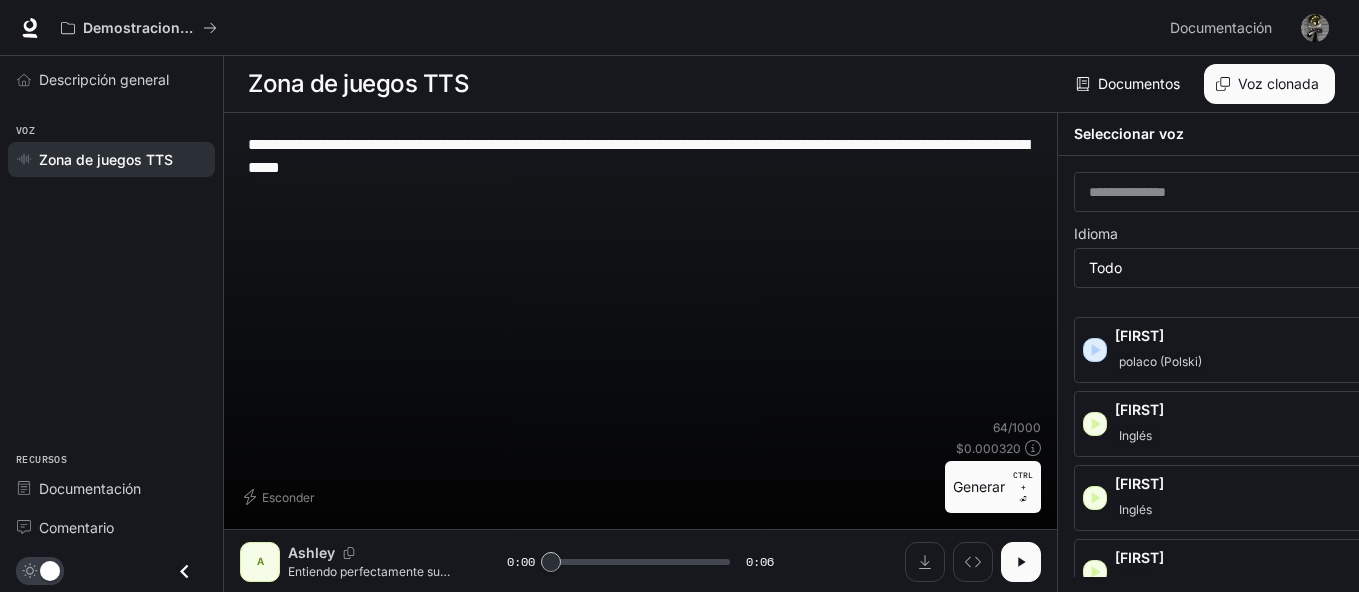 scroll, scrollTop: 3166, scrollLeft: 0, axis: vertical 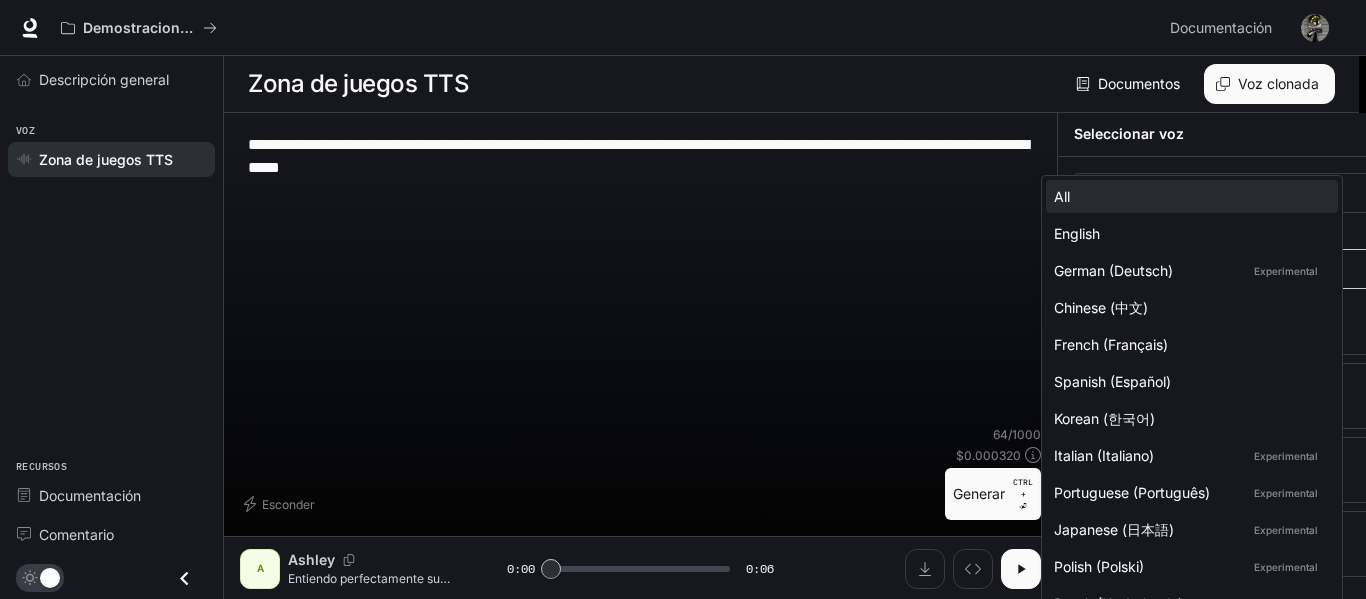click on "A [FIRST] [ROLE] [STEP] [STEP] [STEP] [STEP] [FIRST] [FIRST] [FIRST] [FIRST] [FIRST]" at bounding box center (683, 300) 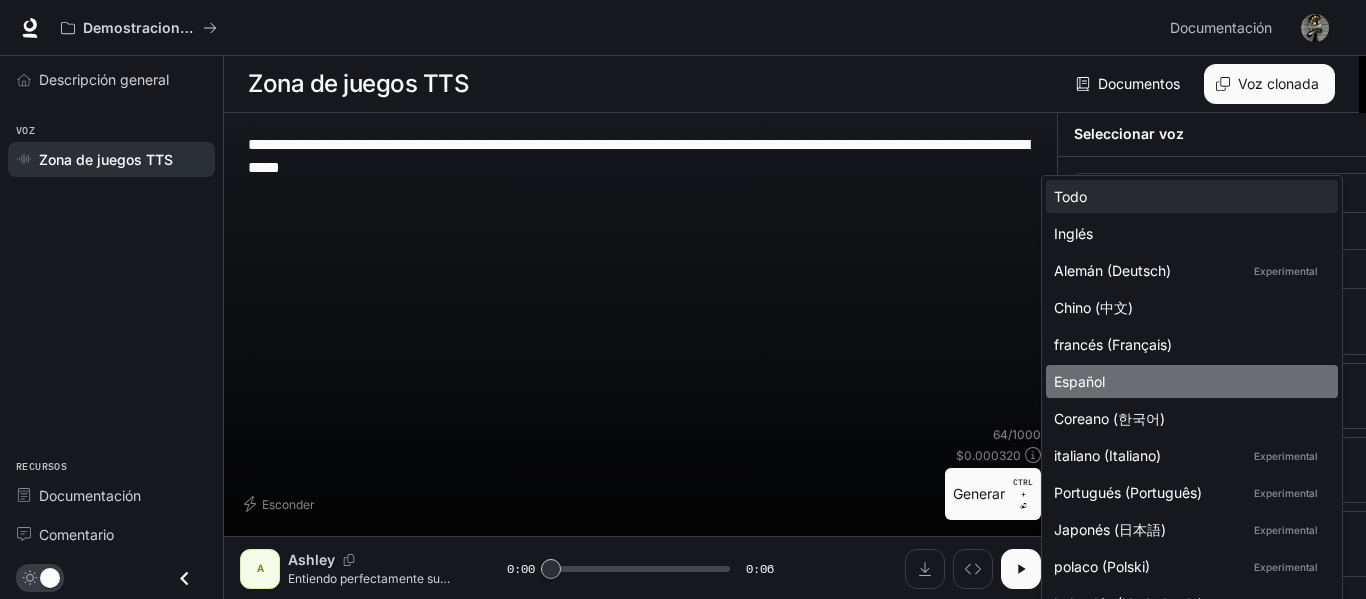 click on "Español" at bounding box center [1188, 196] 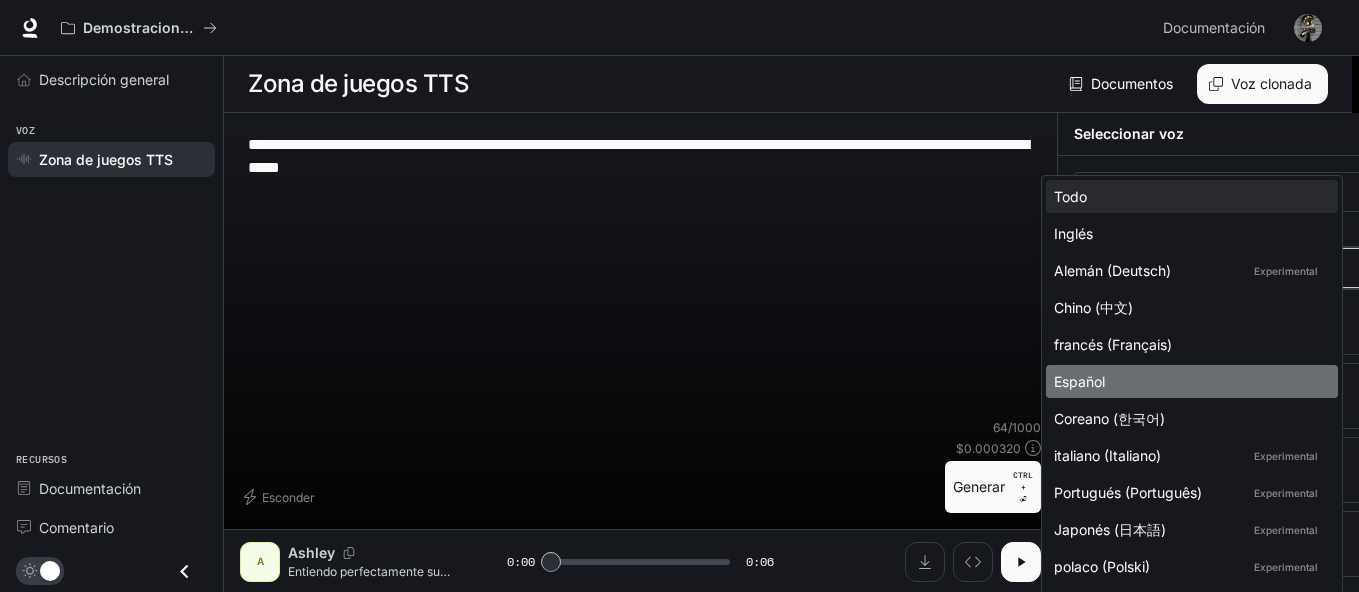 scroll, scrollTop: 0, scrollLeft: 0, axis: both 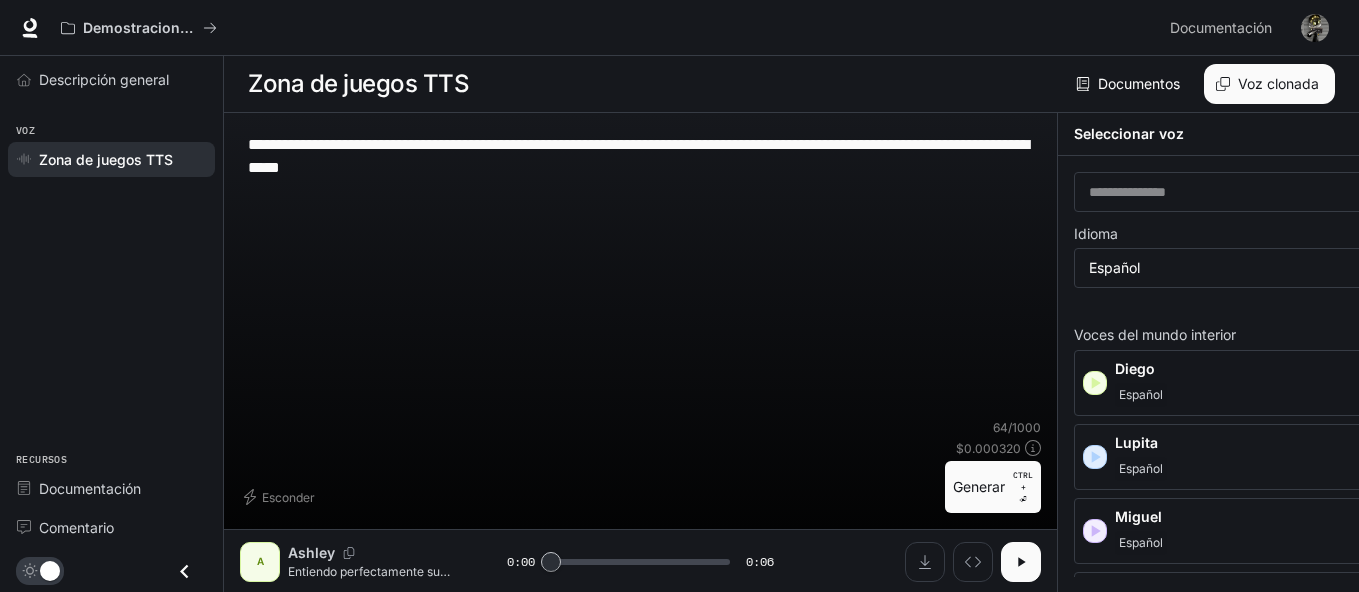 click on "Español" at bounding box center [1256, 395] 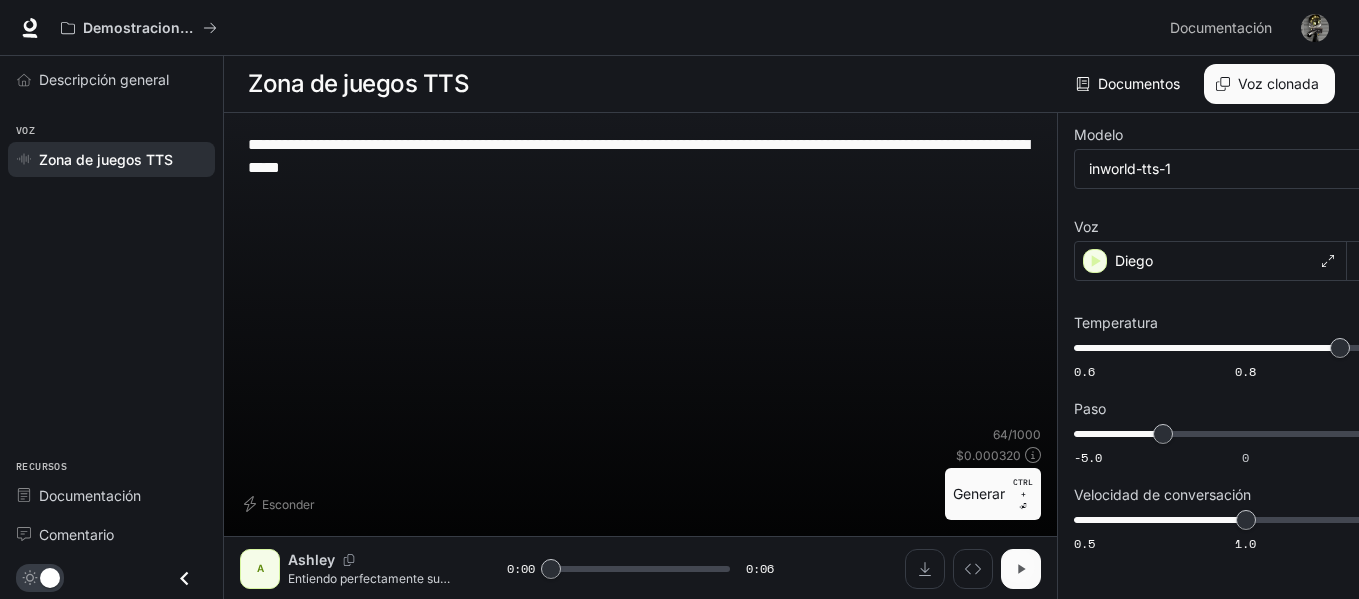 click at bounding box center [1021, 569] 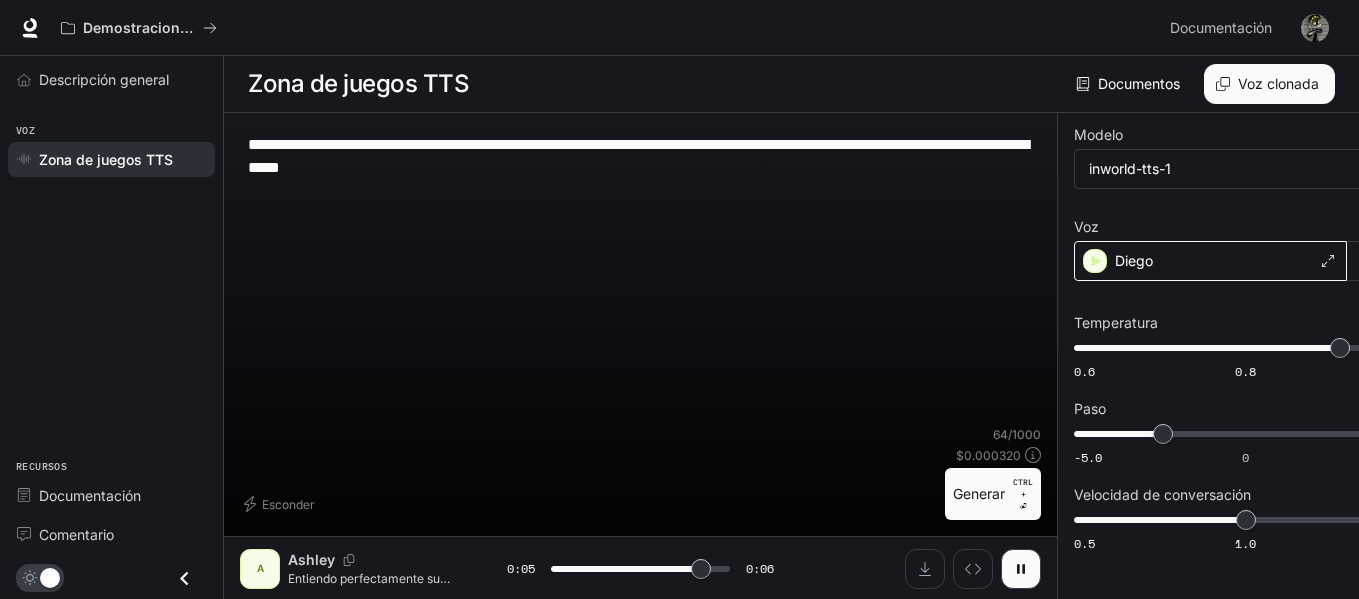 click on "Diego" at bounding box center (1210, 261) 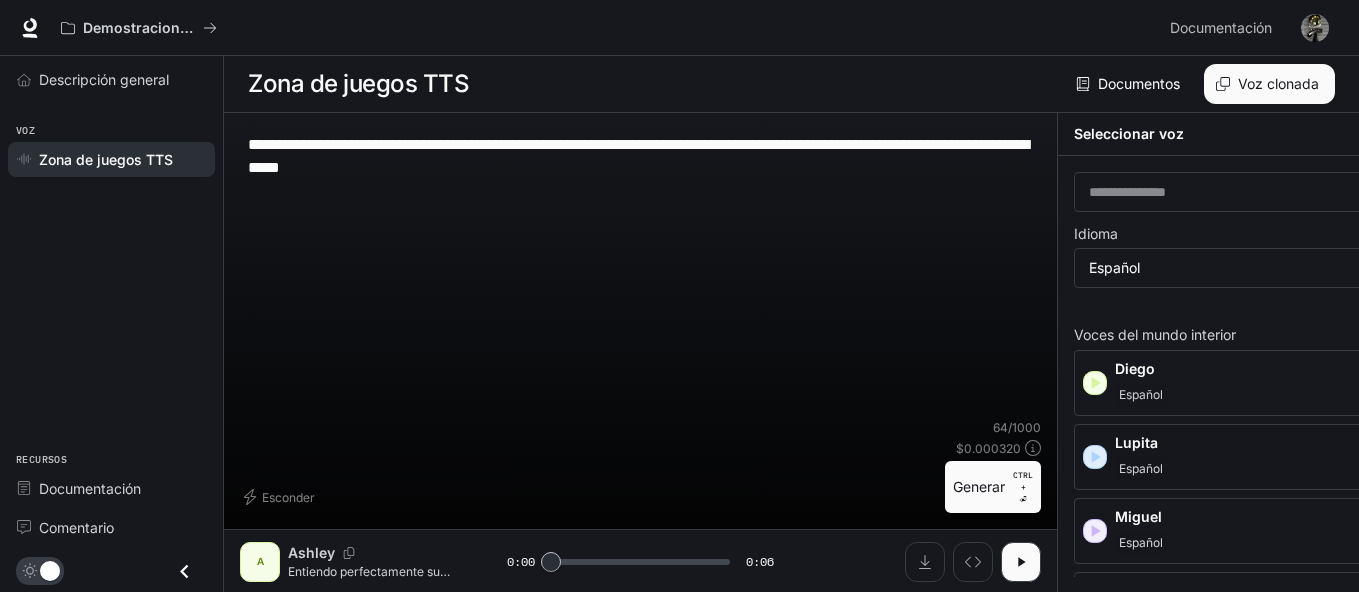 click on "Lupita" at bounding box center [1256, 369] 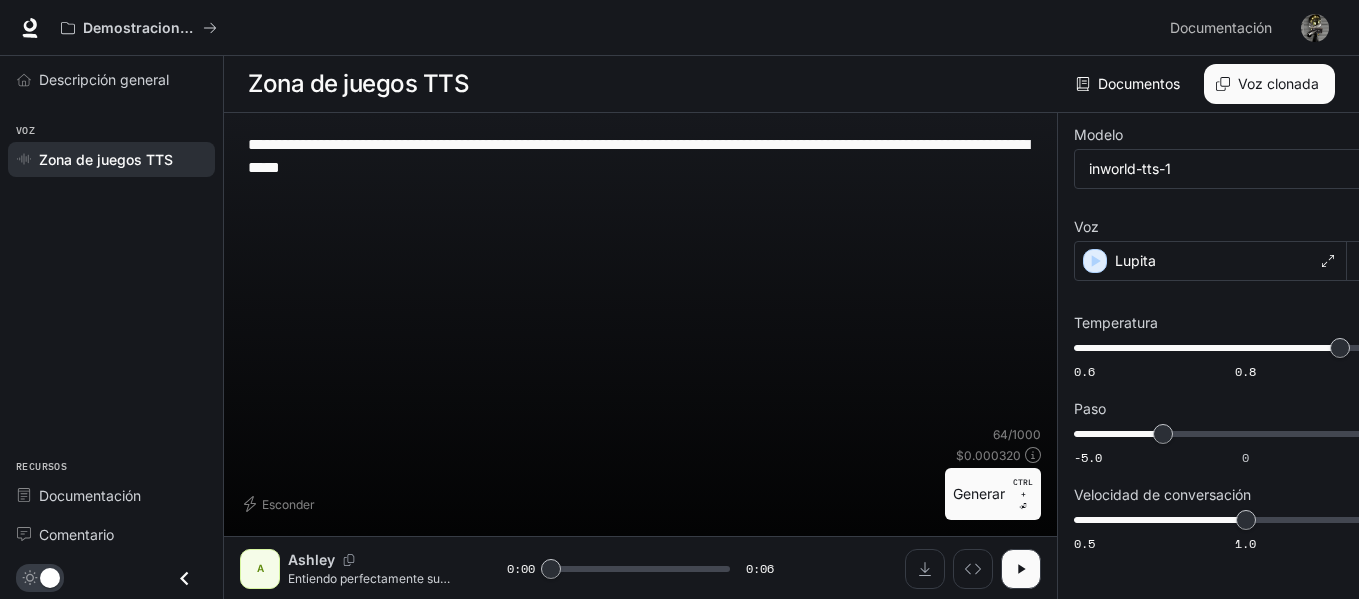 click on "A" at bounding box center [260, 569] 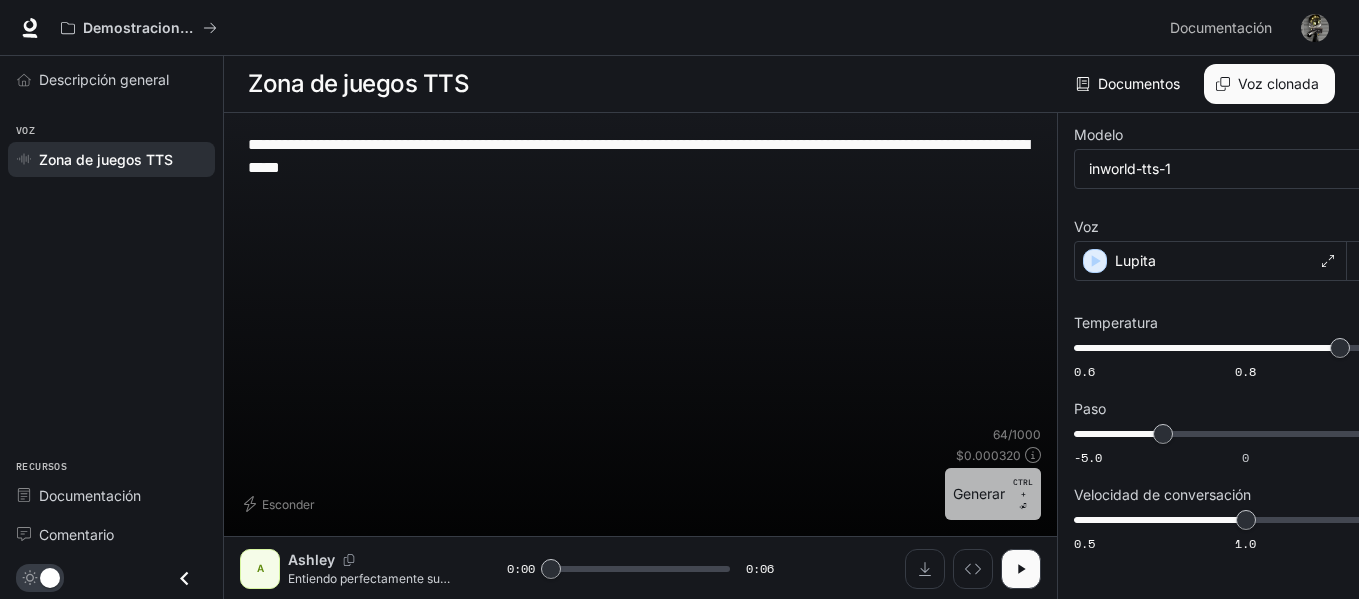 click on "Generar" at bounding box center (979, 493) 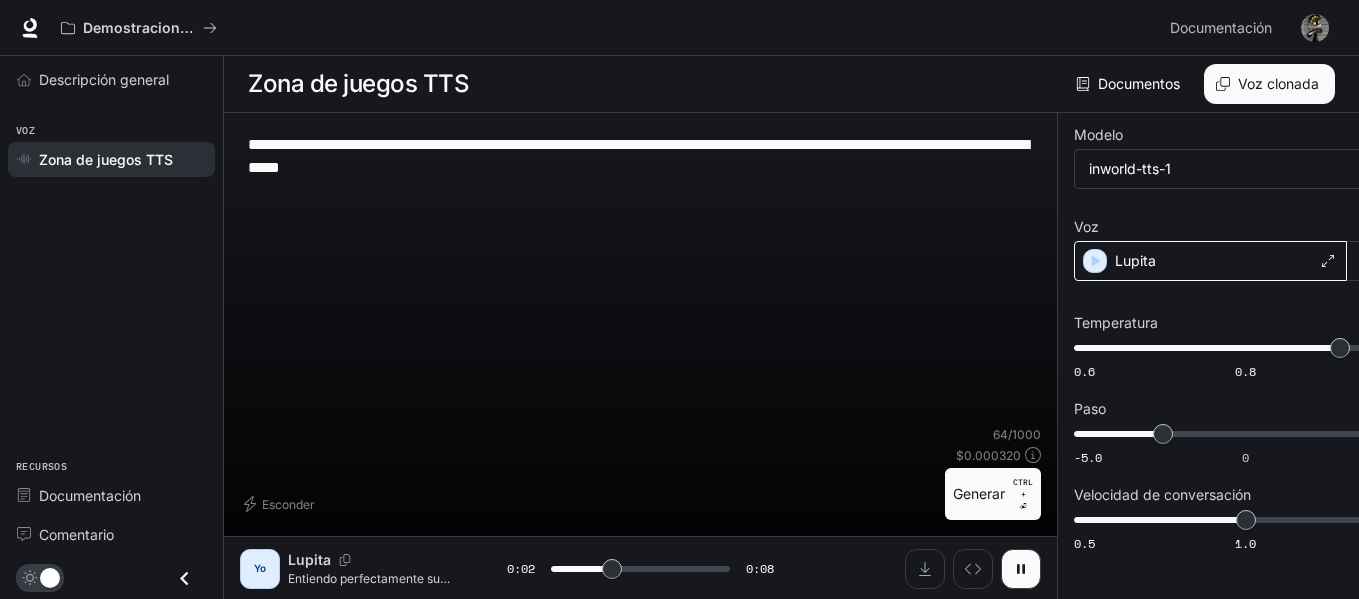 click on "Lupita" at bounding box center [1210, 261] 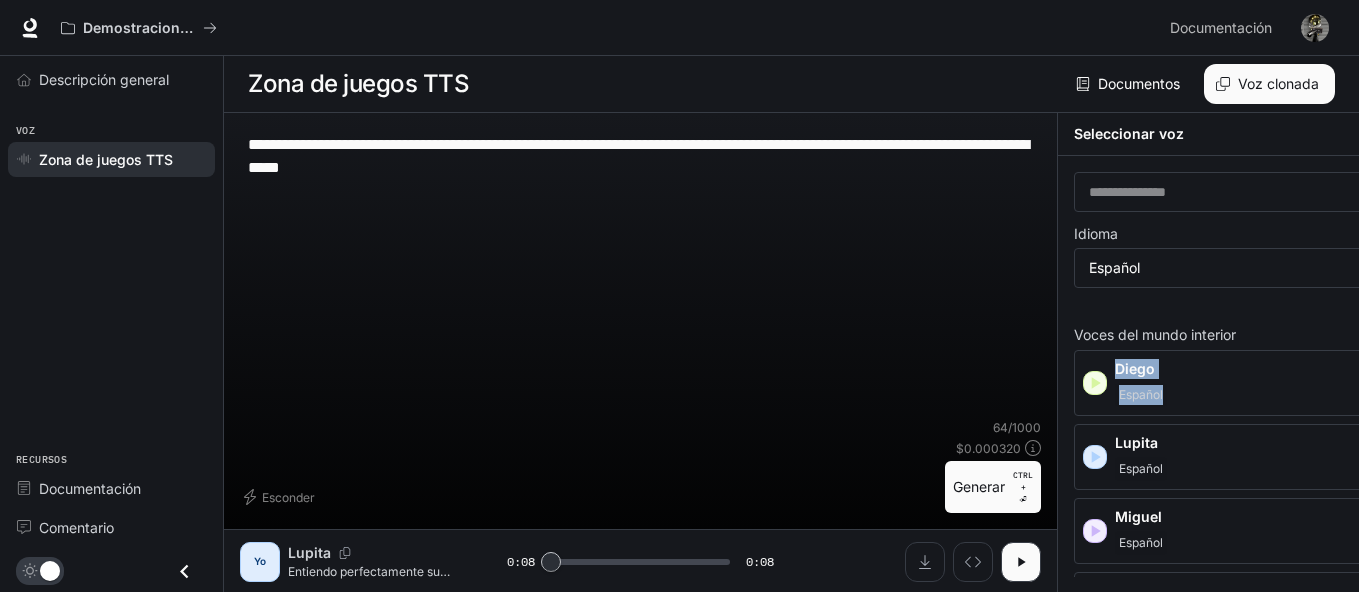 drag, startPoint x: 1348, startPoint y: 328, endPoint x: 1270, endPoint y: 298, distance: 83.57033 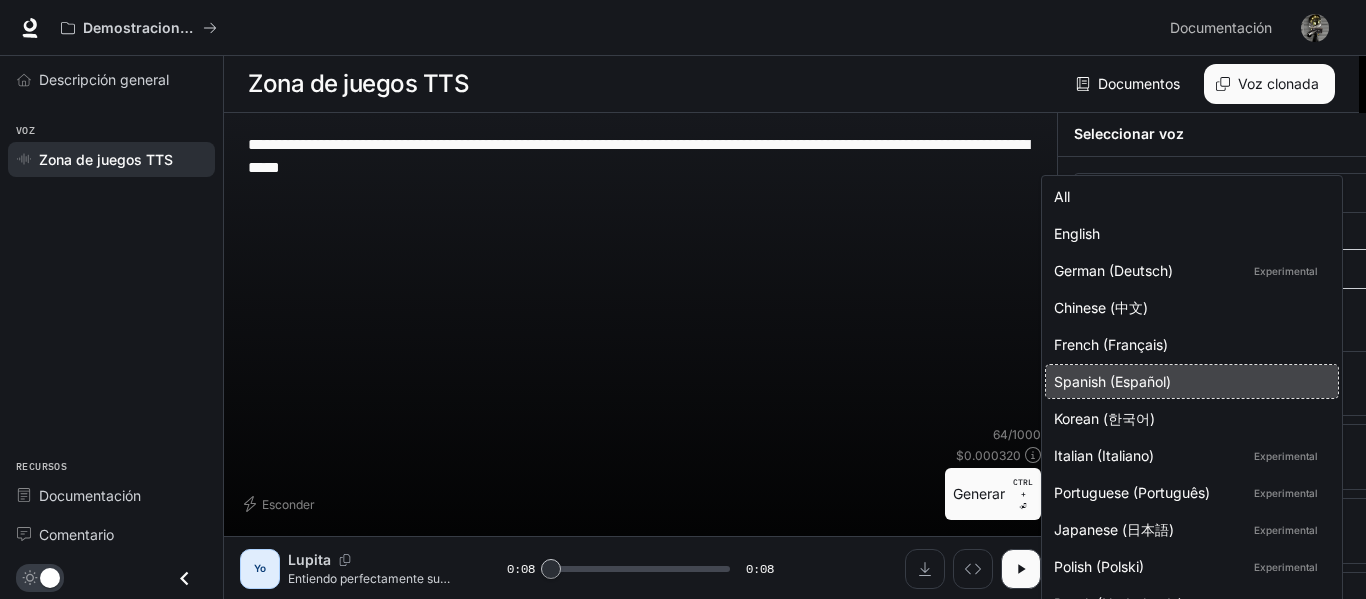 click on "A [FIRST] [ROLE] [FIRST] [FIRST] [FIRST] [FIRST] [FIRST]" at bounding box center (683, 300) 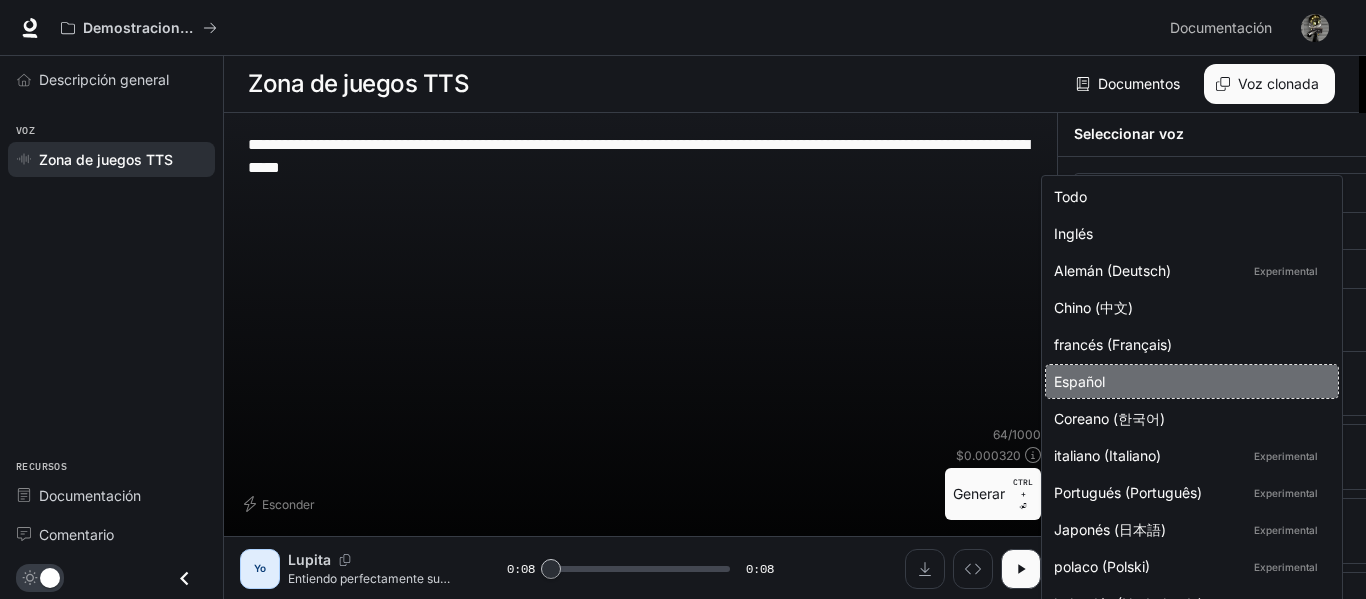 click on "Español" at bounding box center (1188, 381) 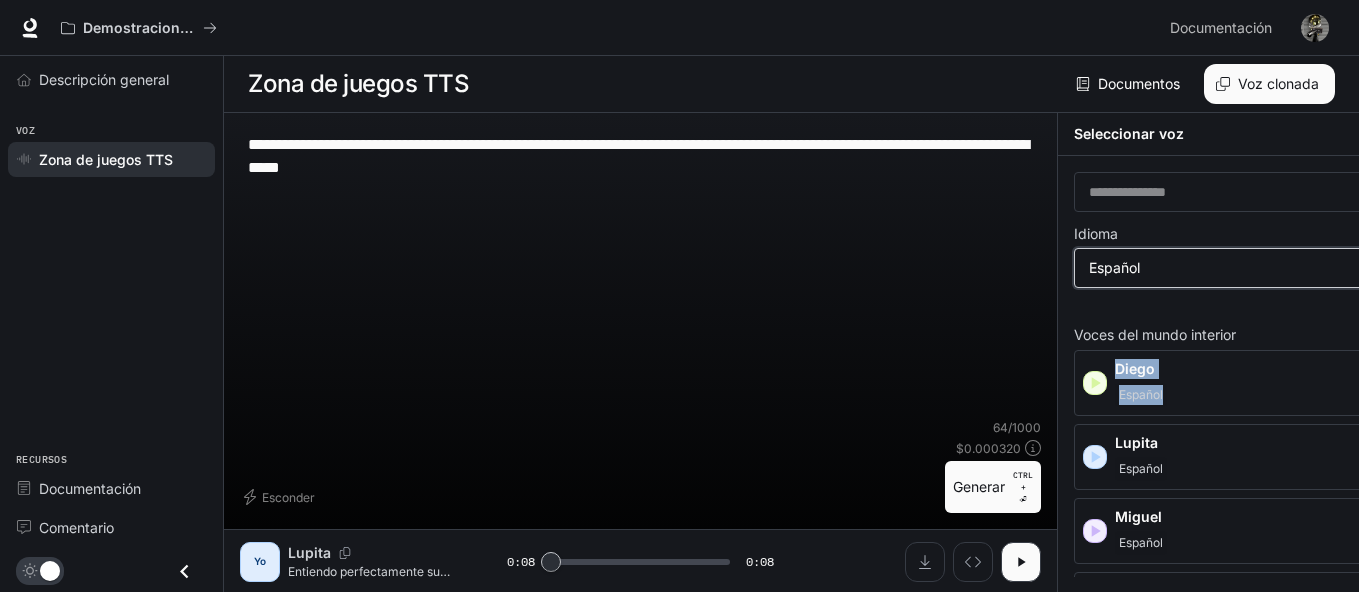 scroll, scrollTop: 8, scrollLeft: 0, axis: vertical 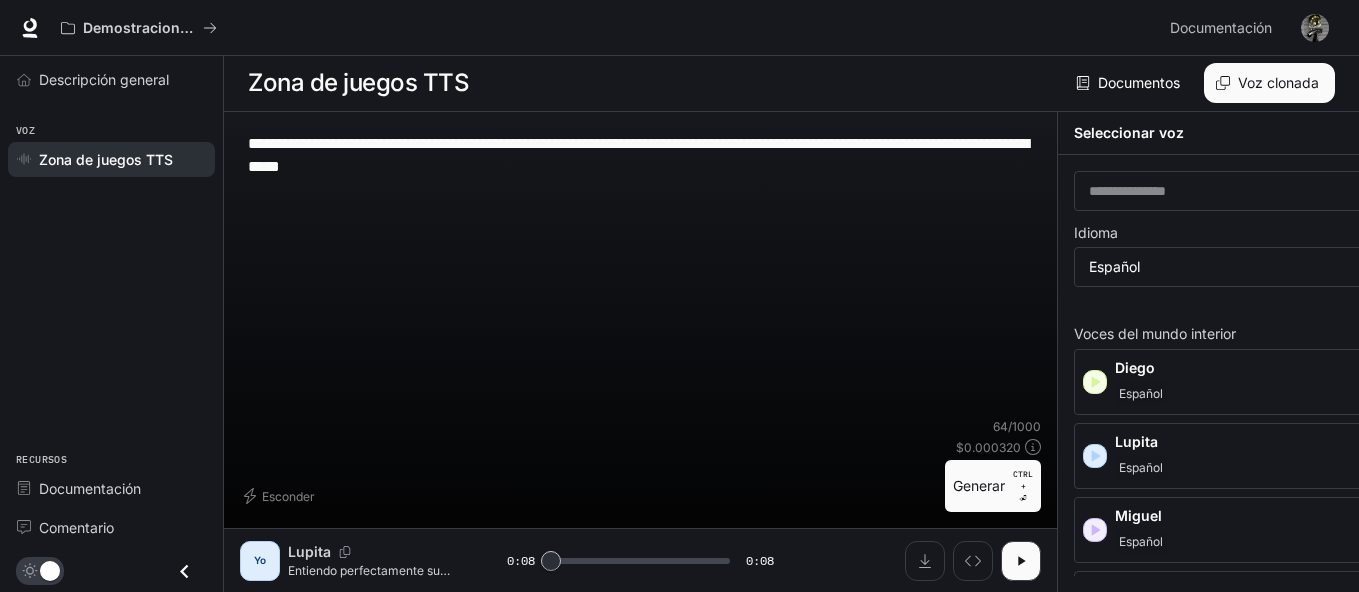 click on "[FIRST]" at bounding box center [1135, 367] 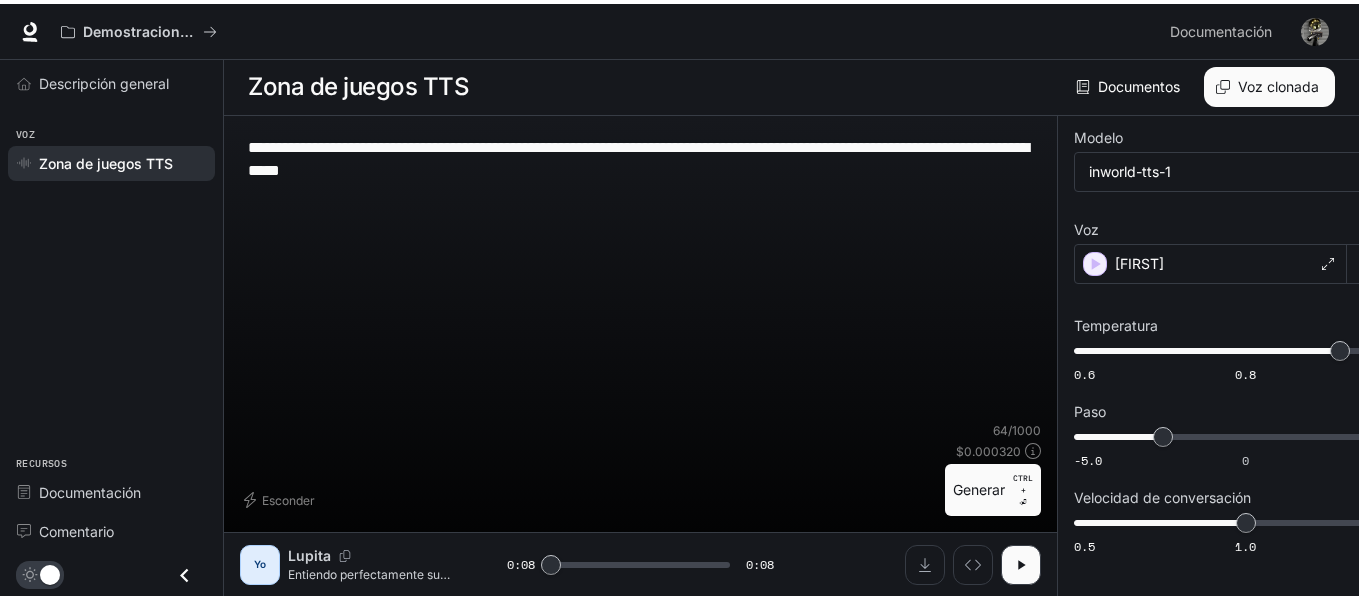 scroll, scrollTop: 1, scrollLeft: 0, axis: vertical 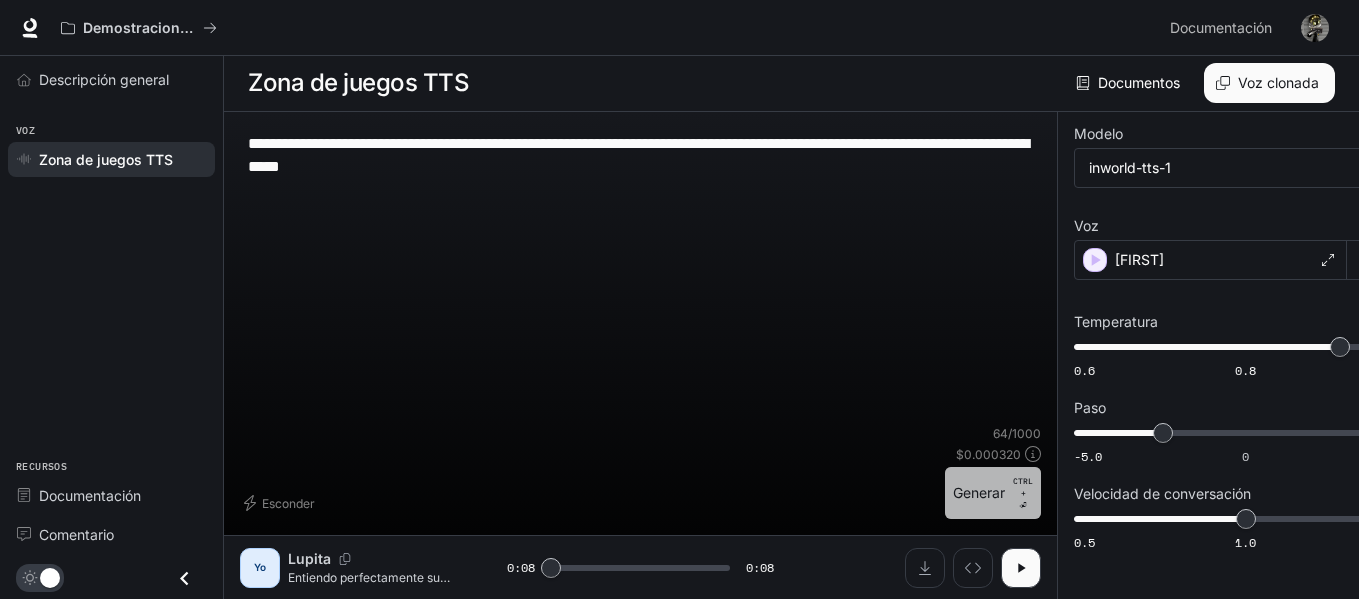 click on "Generar" at bounding box center [979, 492] 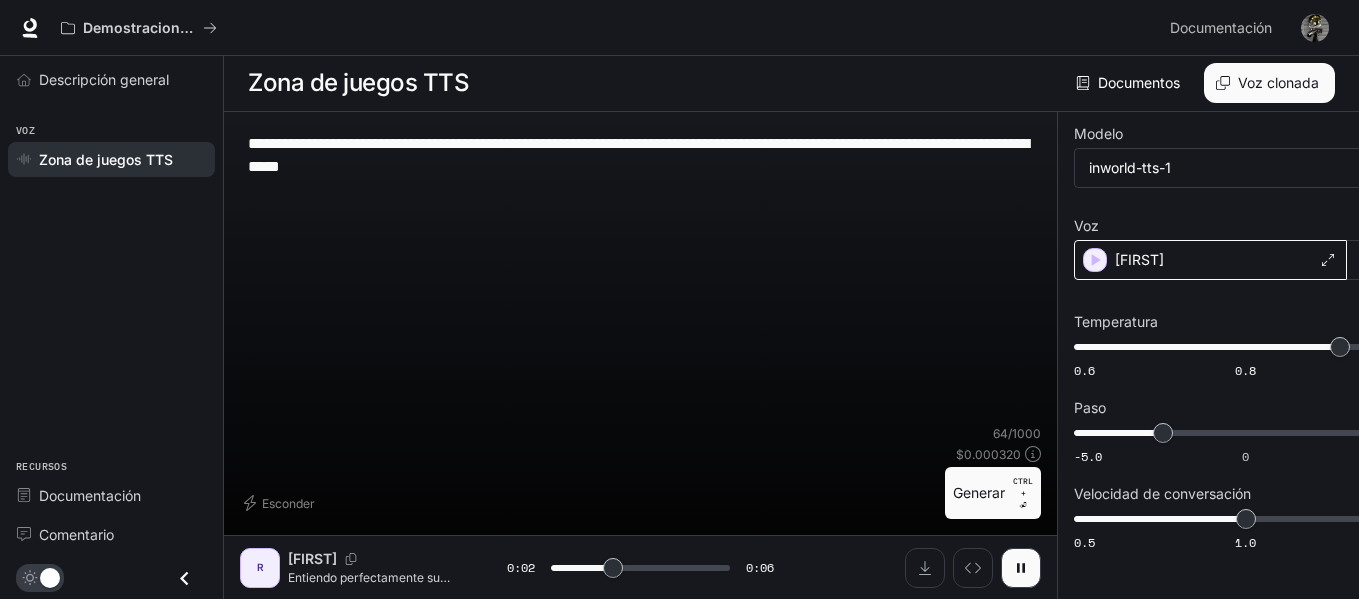 click on "[FIRST]" at bounding box center [1210, 260] 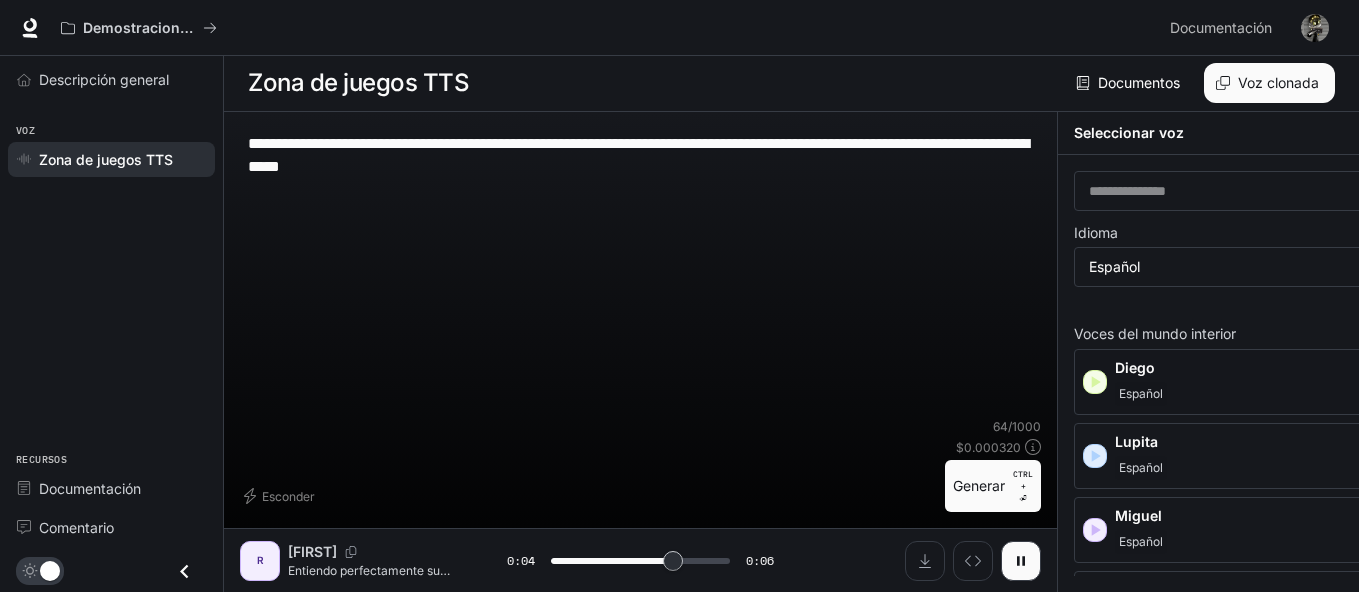 click on "Español" at bounding box center [1256, 394] 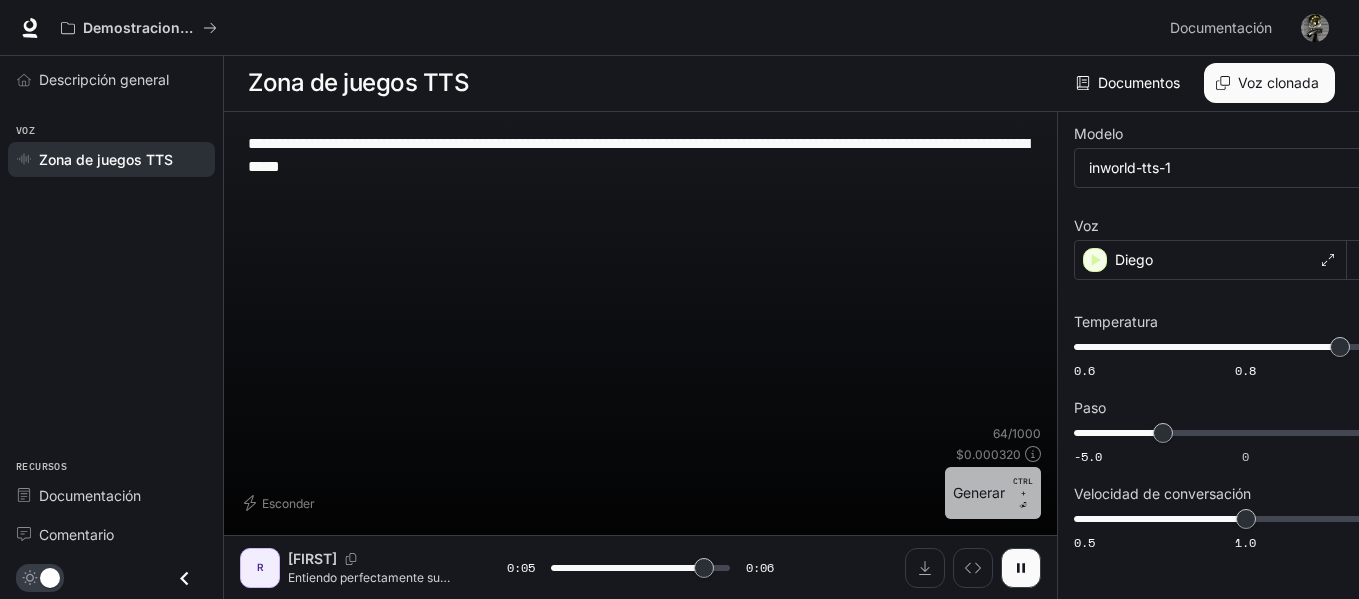 click on "Generar" at bounding box center (979, 492) 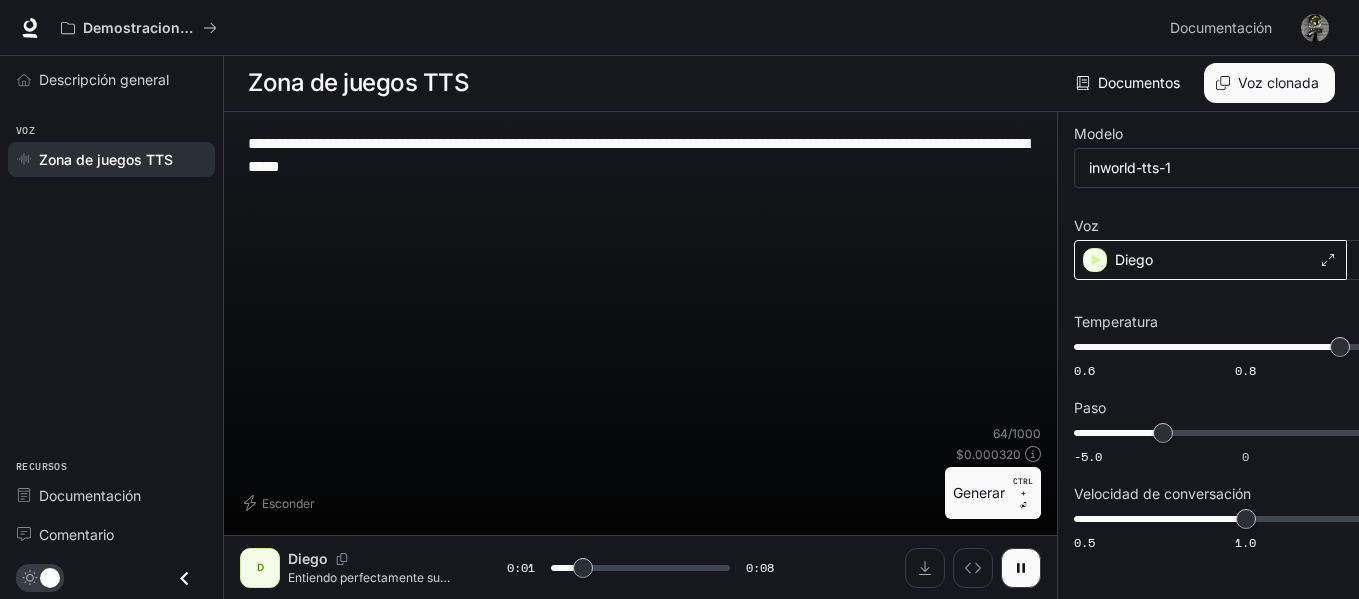 click on "Diego" at bounding box center (1210, 260) 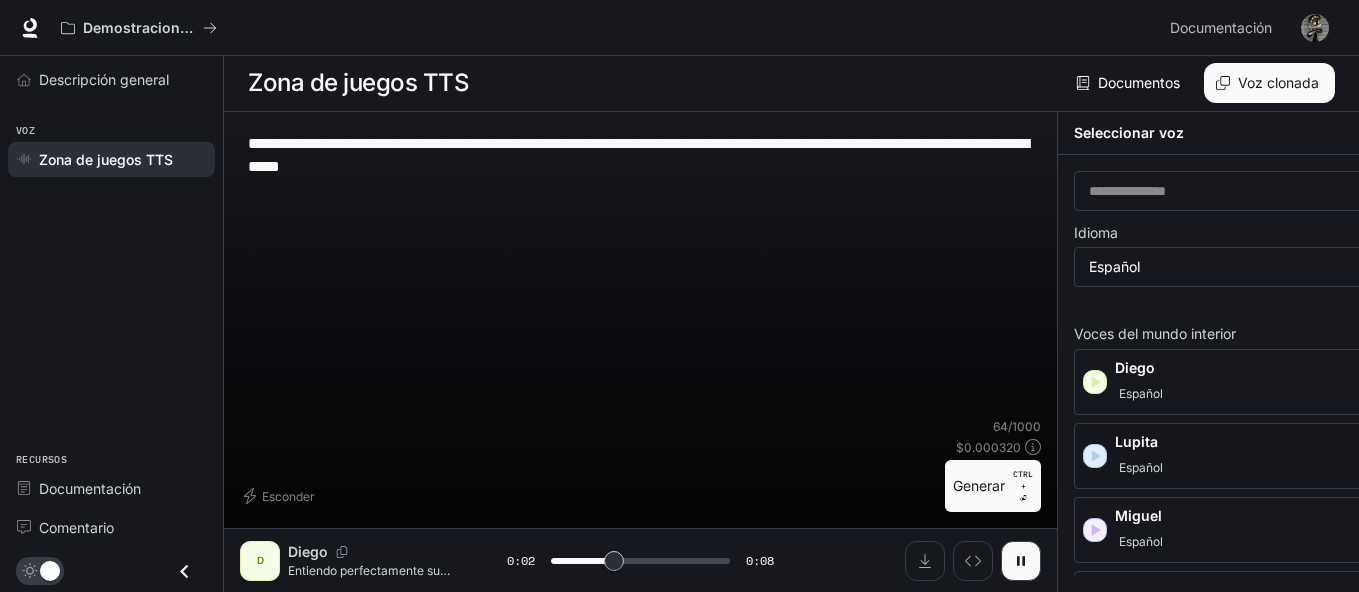 click on "Español" at bounding box center (1141, 394) 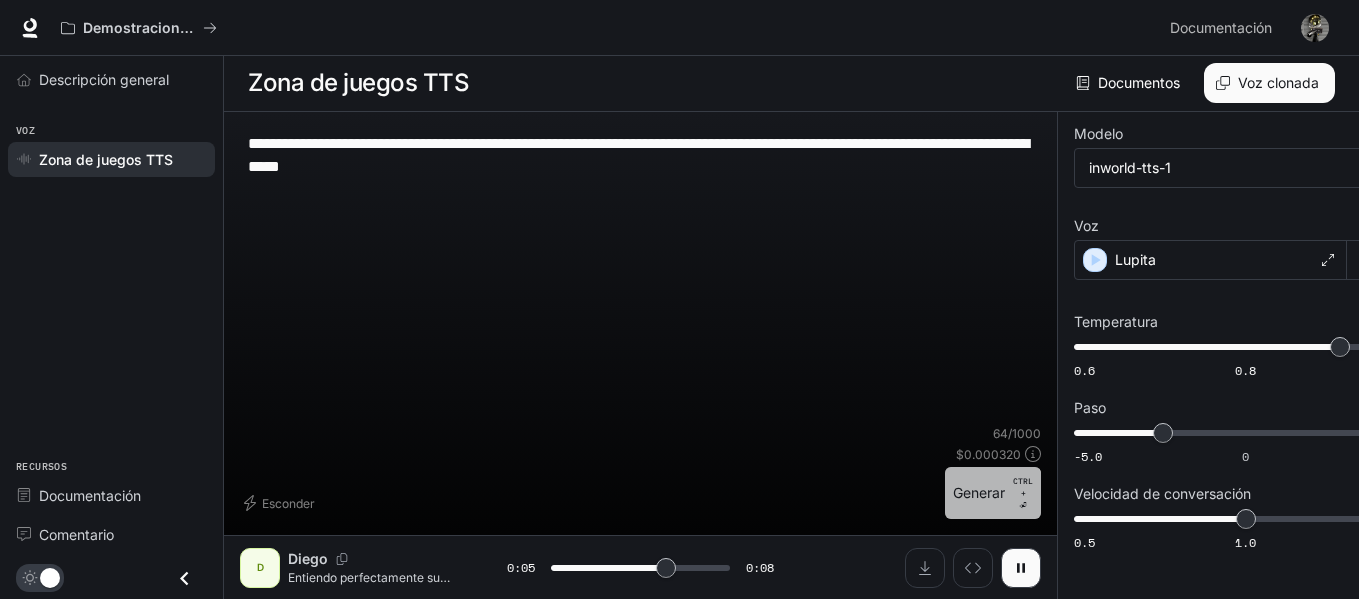 click on "Generar" at bounding box center (979, 492) 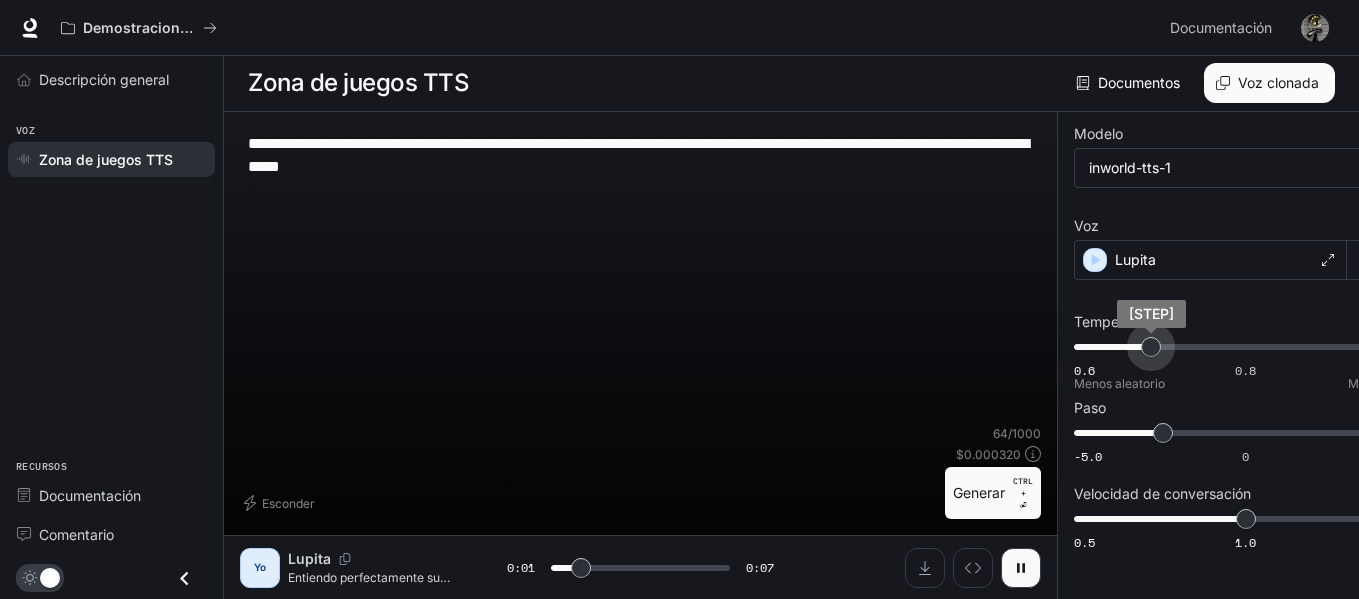 drag, startPoint x: 1276, startPoint y: 308, endPoint x: 1103, endPoint y: 311, distance: 173.02602 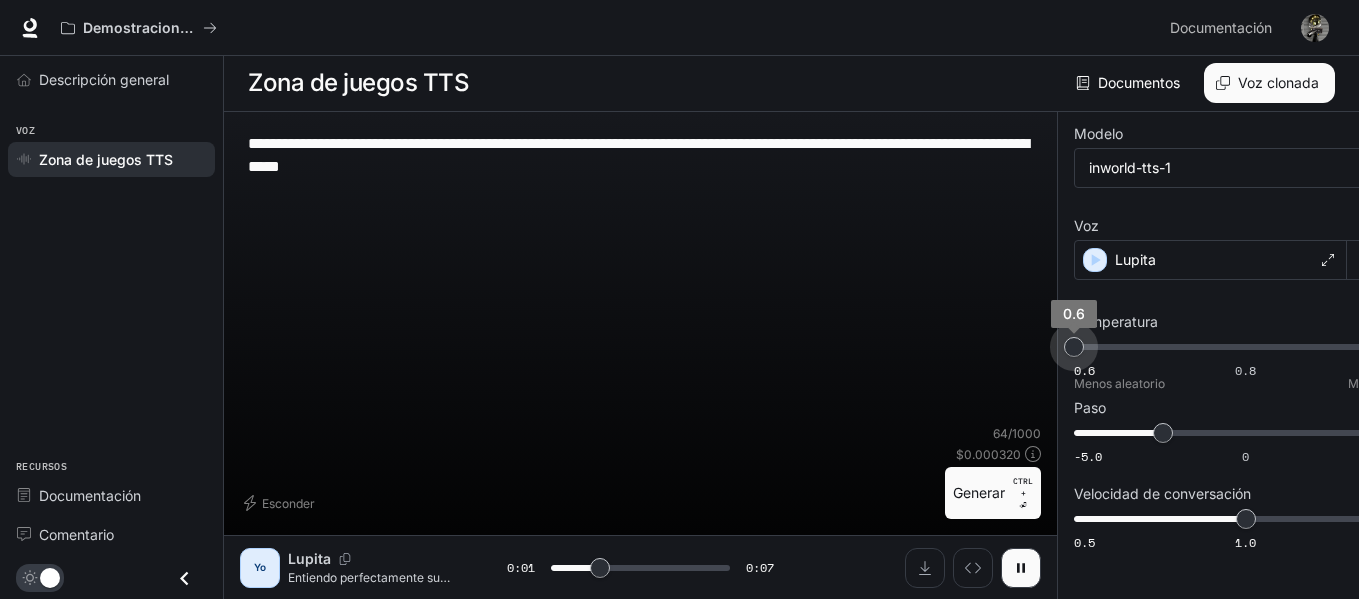 drag, startPoint x: 1103, startPoint y: 311, endPoint x: 1025, endPoint y: 316, distance: 78.160095 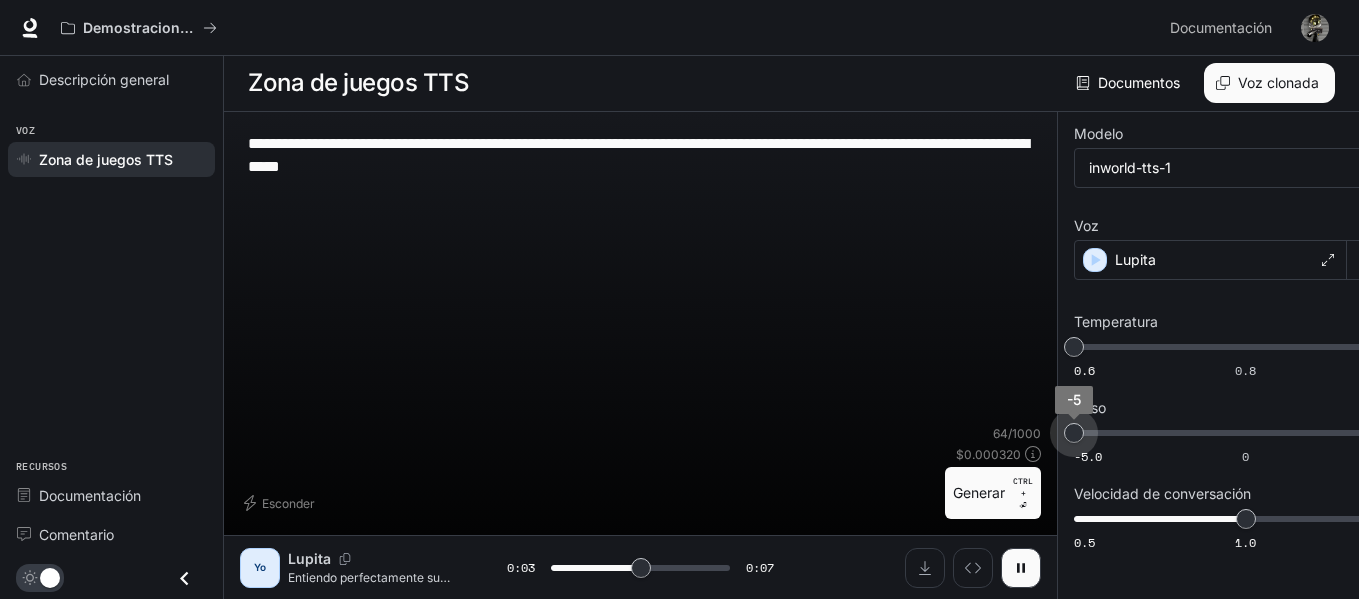 drag, startPoint x: 1086, startPoint y: 400, endPoint x: 1022, endPoint y: 413, distance: 65.30697 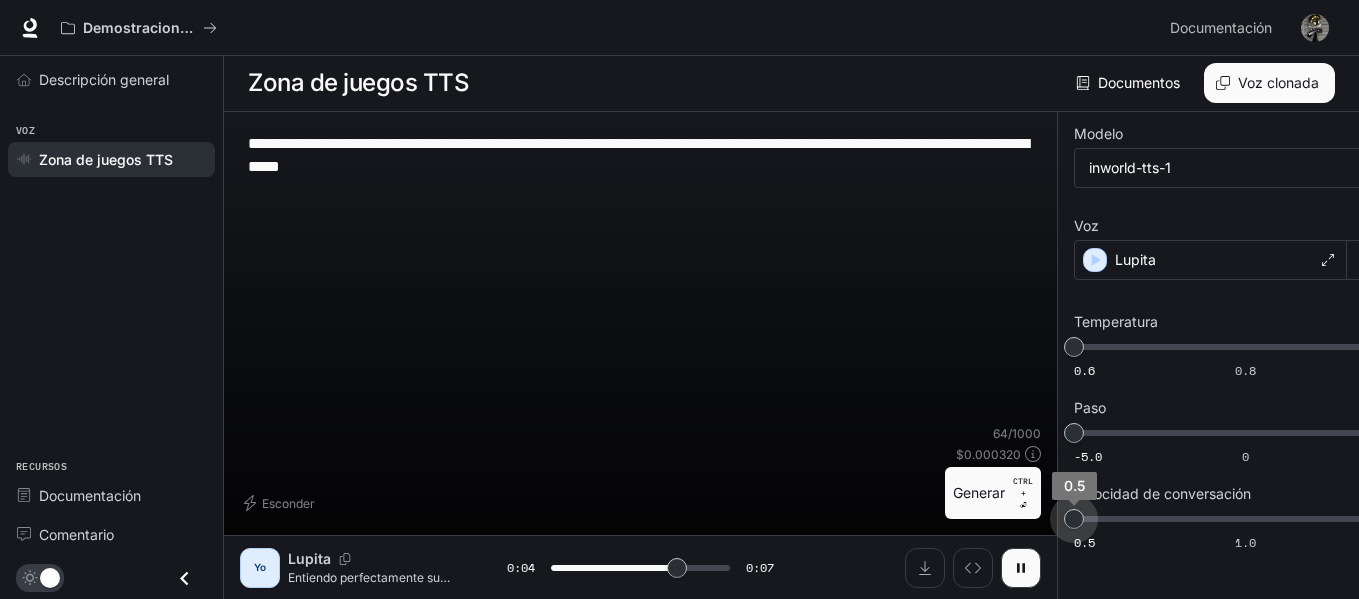 drag, startPoint x: 1066, startPoint y: 469, endPoint x: 1018, endPoint y: 483, distance: 50 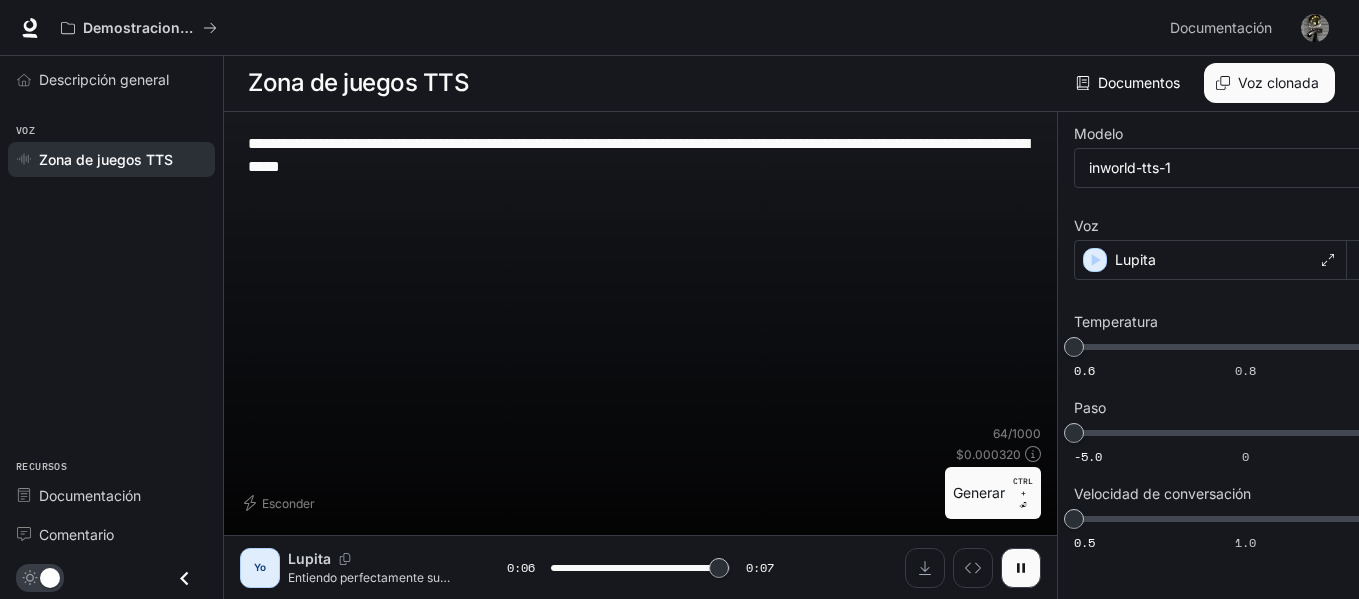 click on "**********" at bounding box center (640, 331) 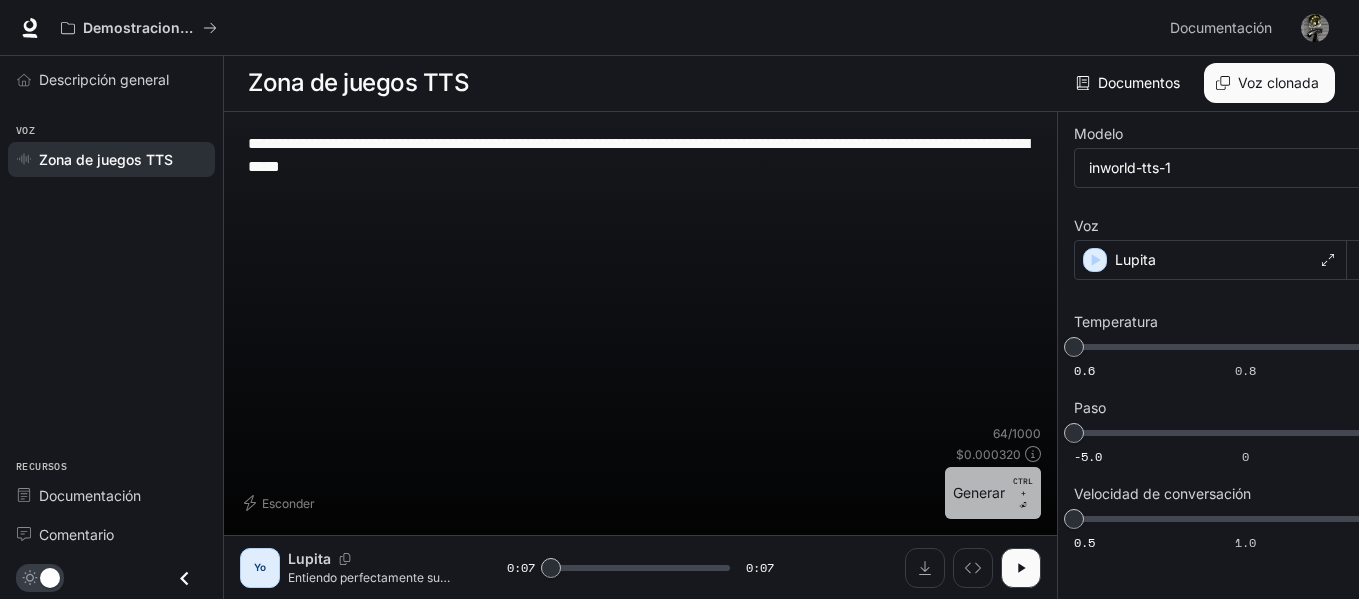 click on "Generar" at bounding box center [979, 492] 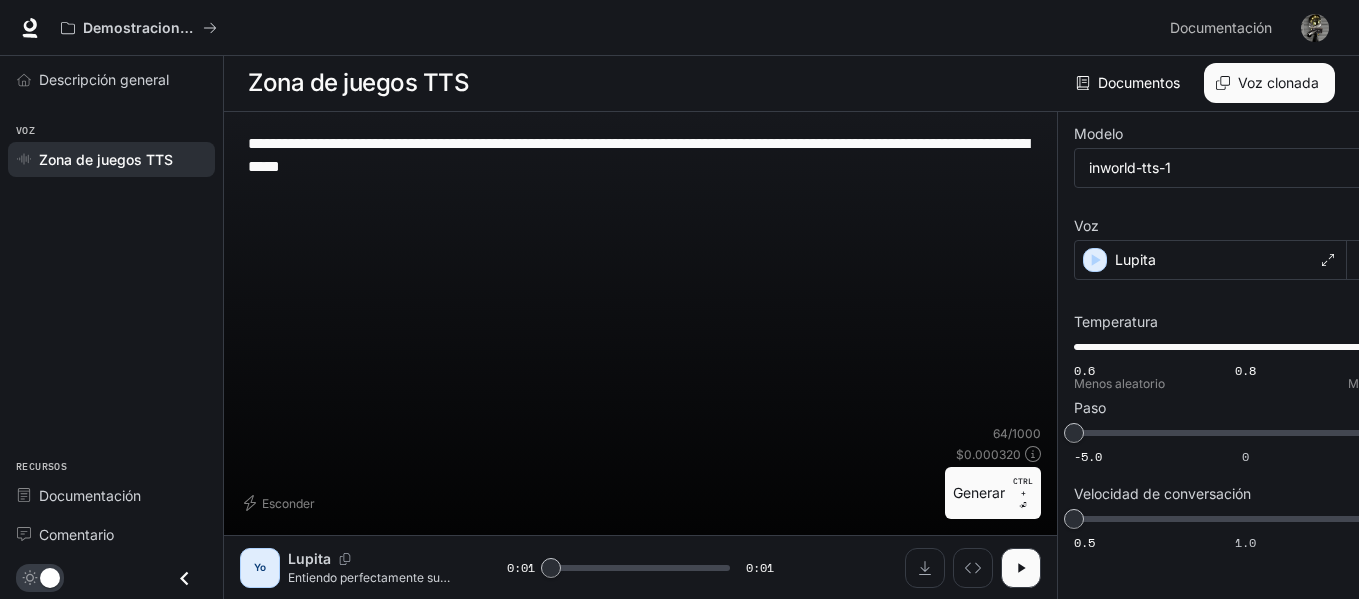 drag, startPoint x: 1169, startPoint y: 308, endPoint x: 1353, endPoint y: 294, distance: 184.53185 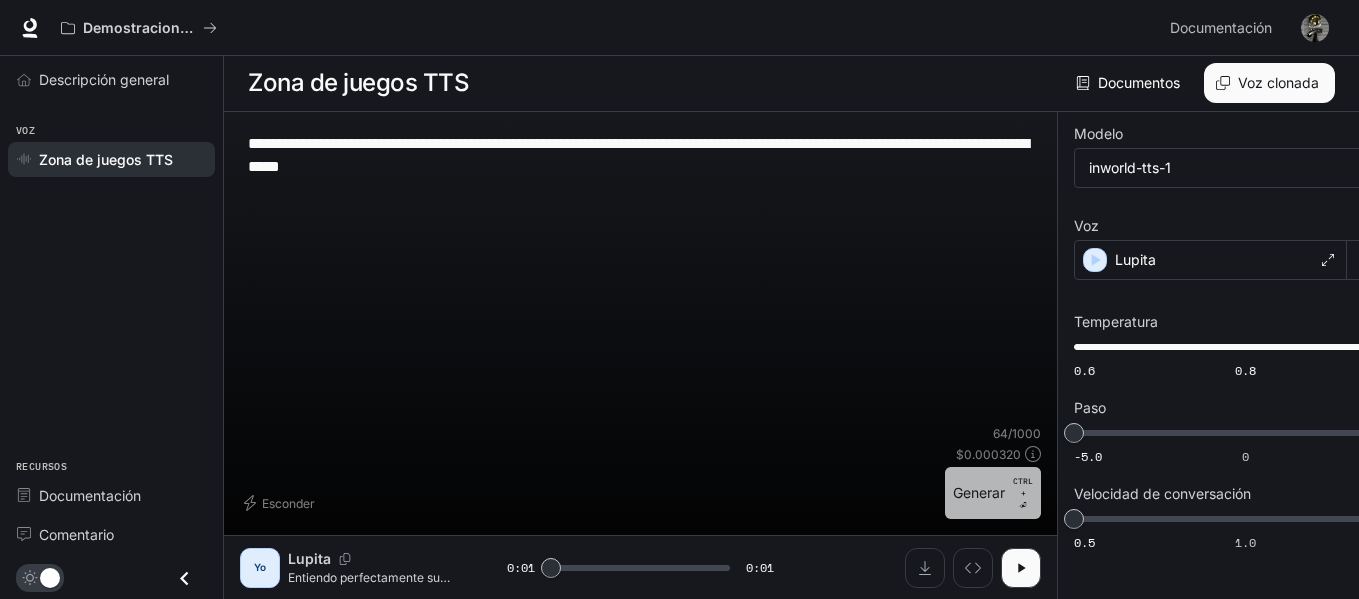 click on "Generar" at bounding box center (979, 492) 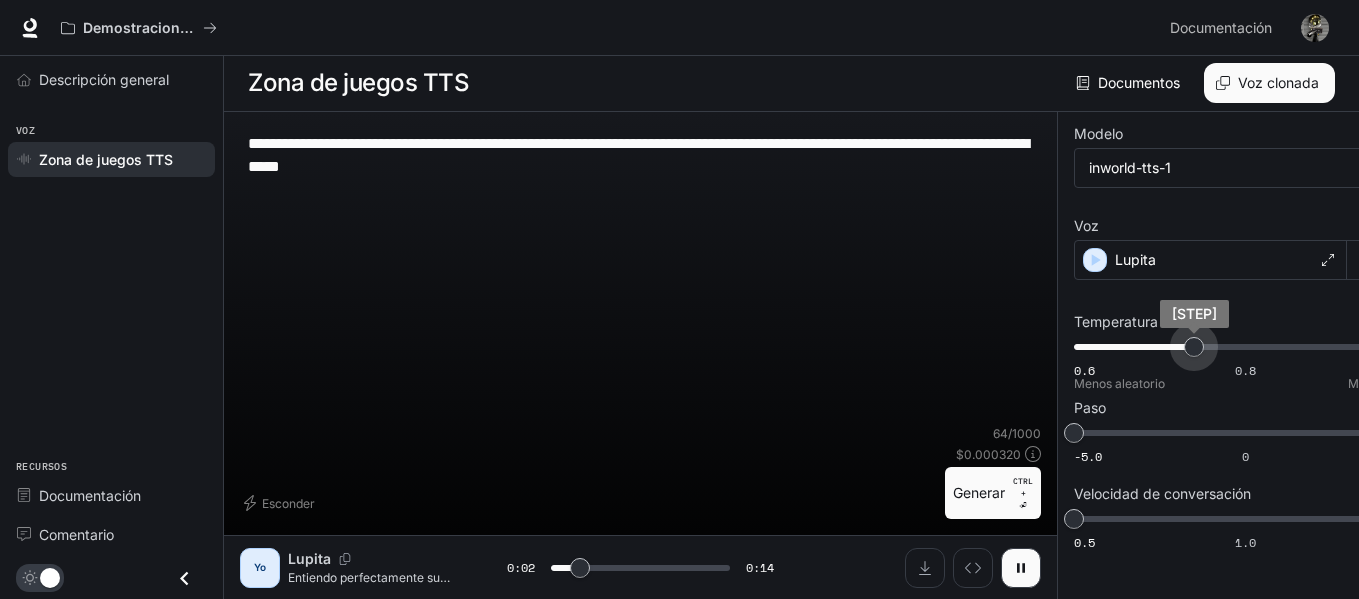 click on "[STEP] [STEP] [STEP] [STEP]" at bounding box center [1245, 347] 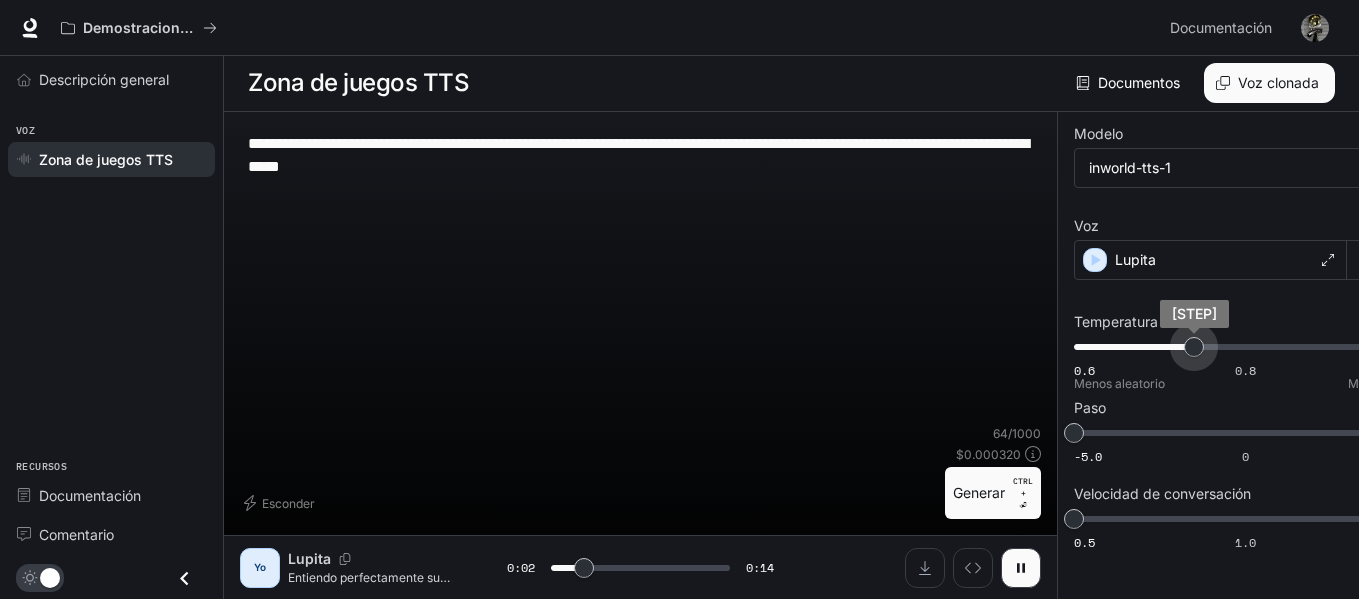 click on "[STEP]" at bounding box center (1194, 347) 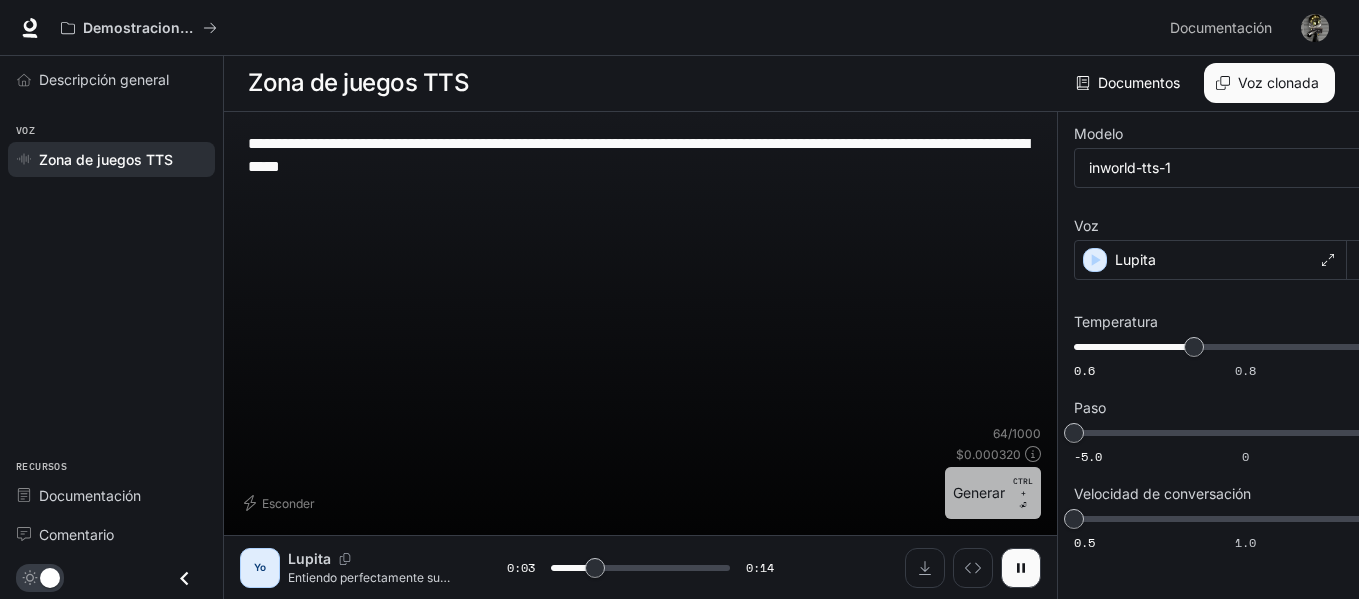click on "Generar CTRL +  ⏎" at bounding box center [993, 493] 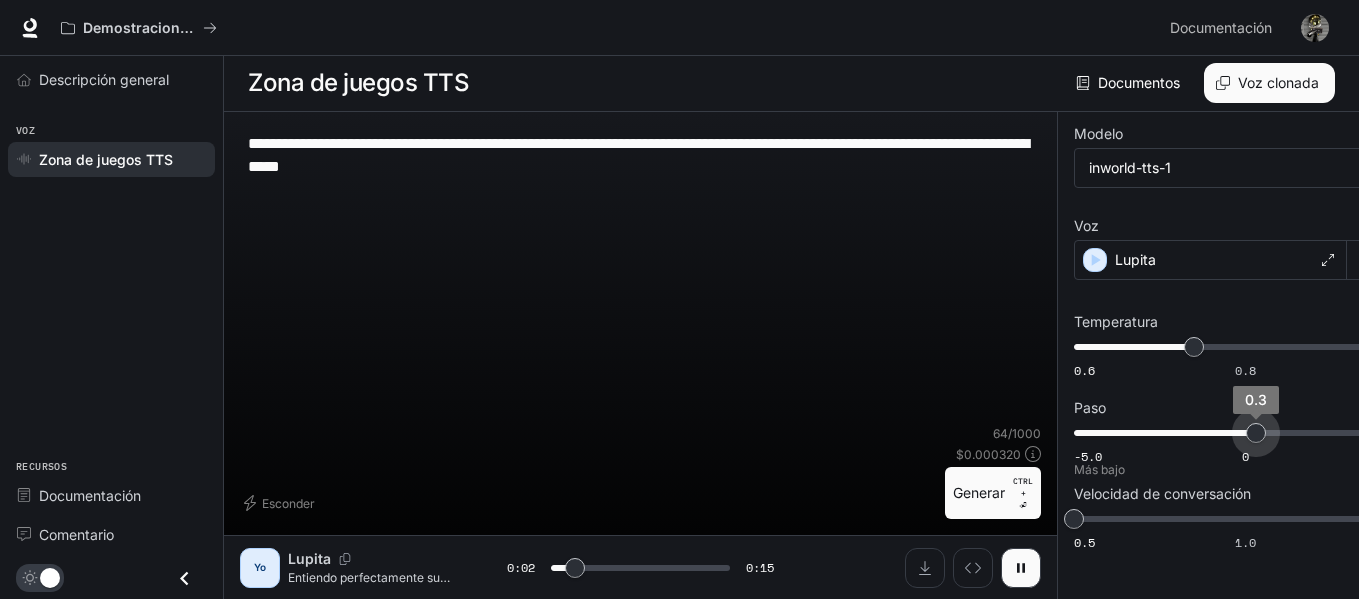 click on "[STEP]" at bounding box center (1245, 347) 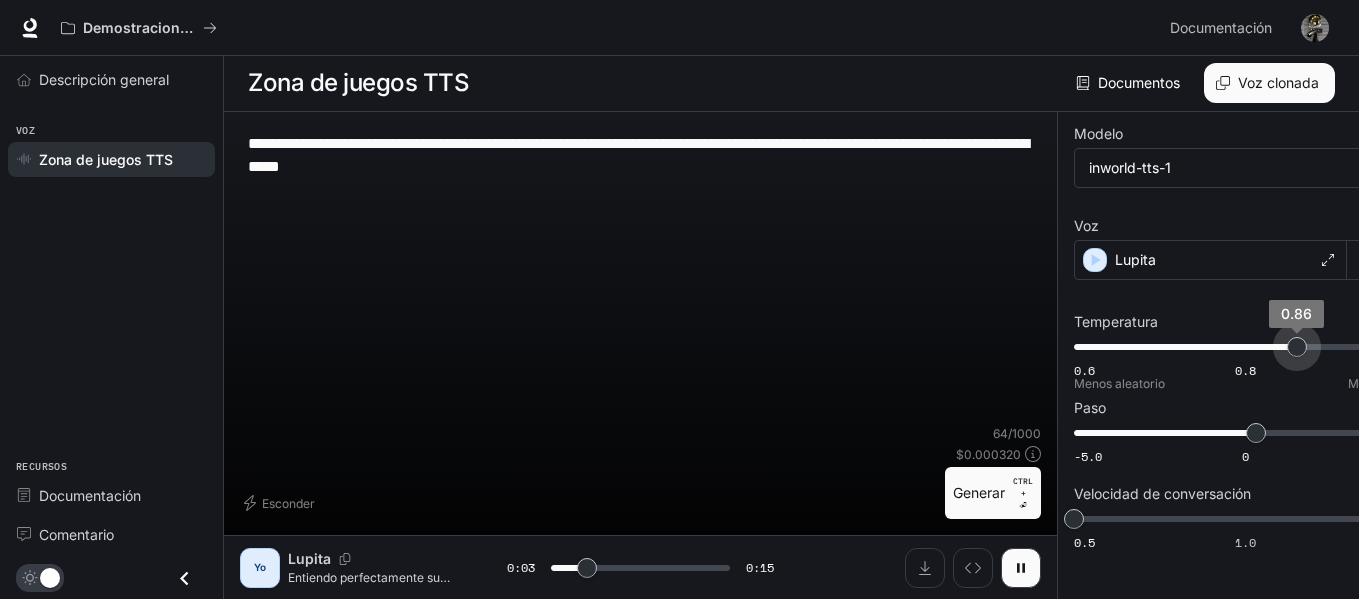 click on "[STEP] [STEP] [STEP] [STEP]" at bounding box center [1245, 347] 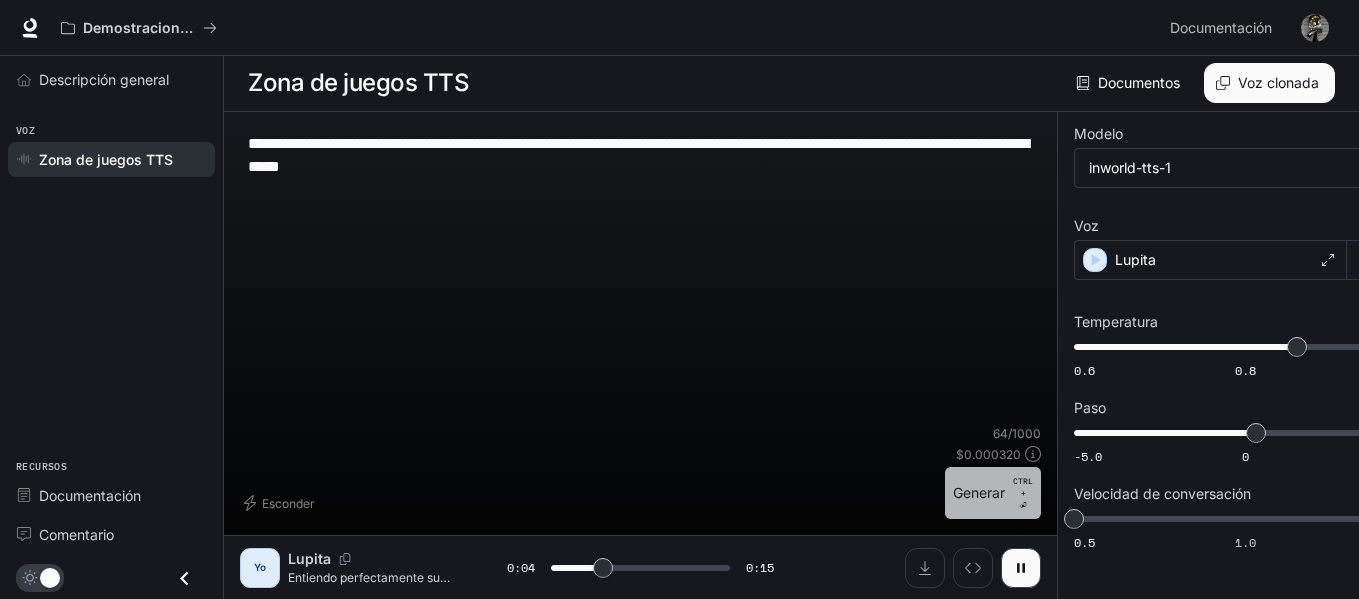 click on "Generar CTRL +  ⏎" at bounding box center (993, 493) 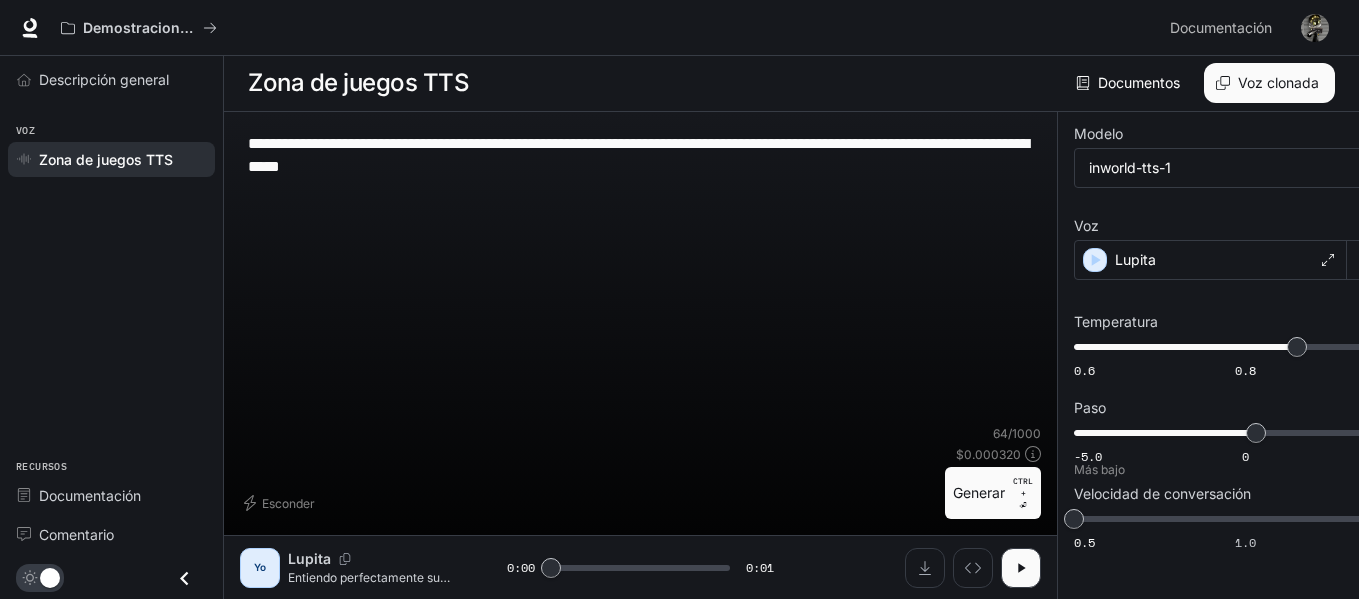click on "[STEP]" at bounding box center [1249, 357] 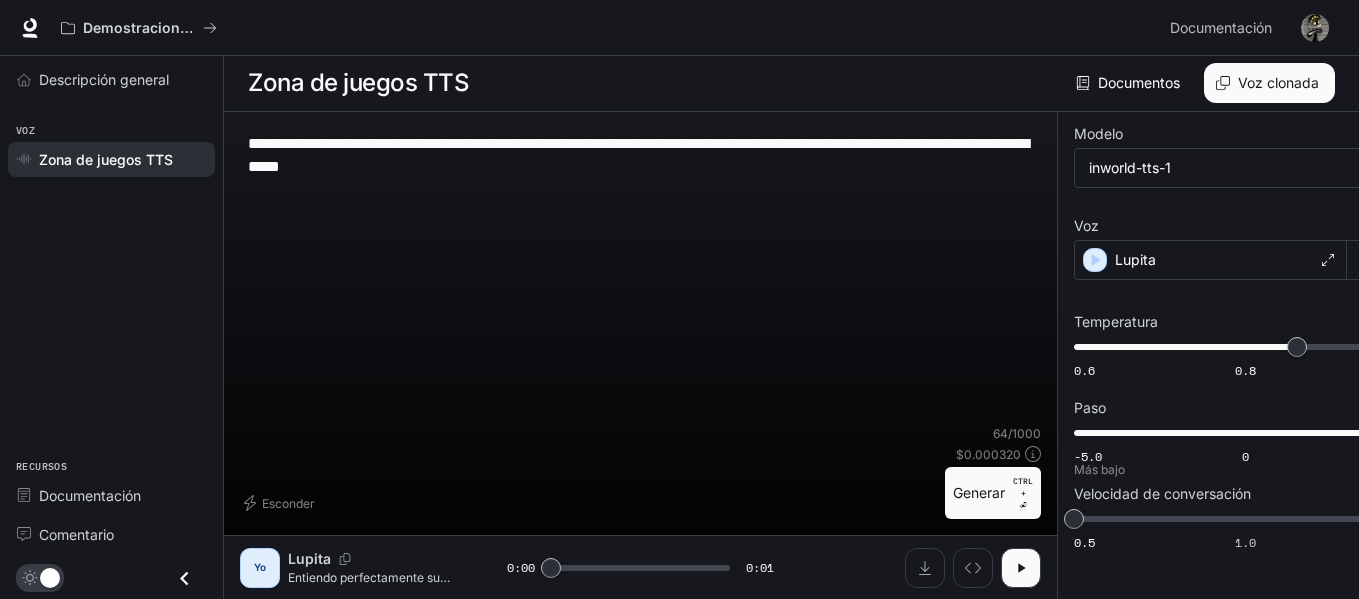 click on "[STEP]" at bounding box center (1245, 347) 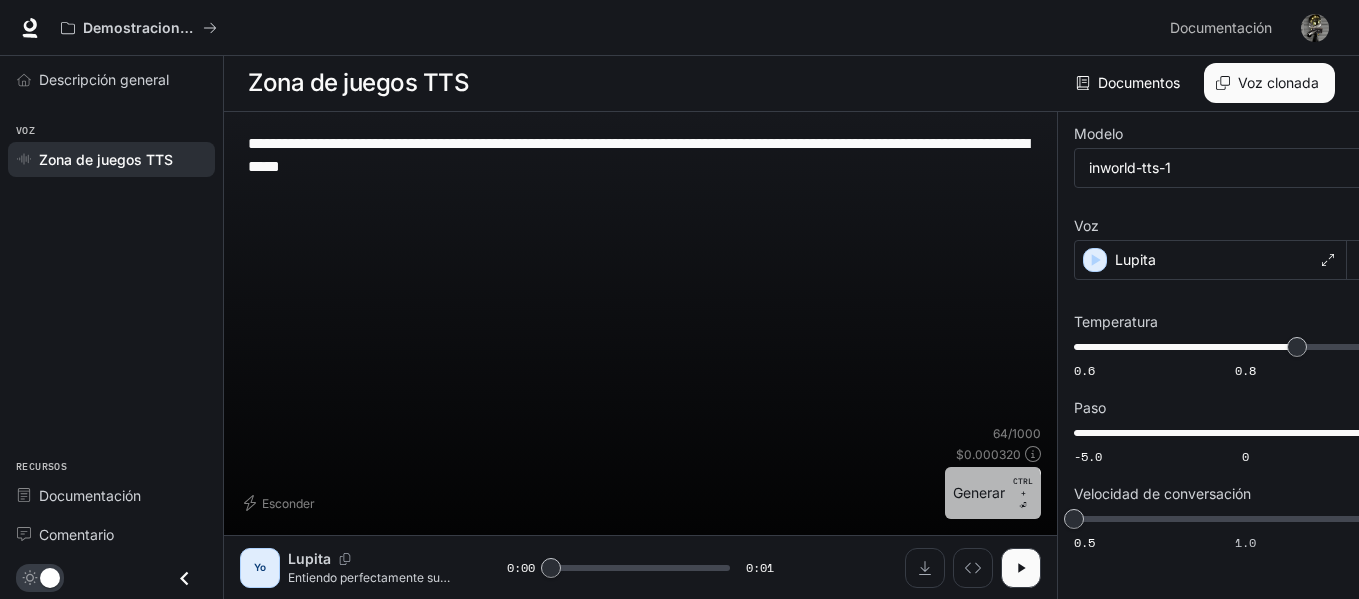 click on "Generar CTRL +  ⏎" at bounding box center (993, 493) 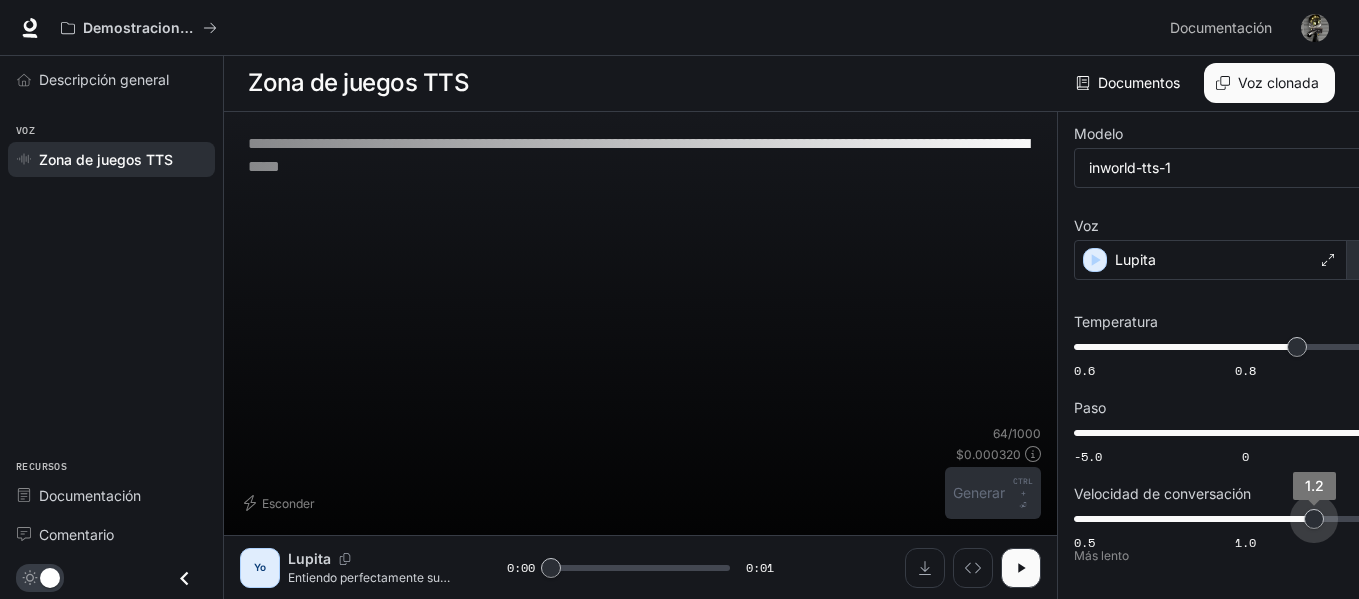 click on "0.5 1.0 1.5 1.2" at bounding box center [1245, 347] 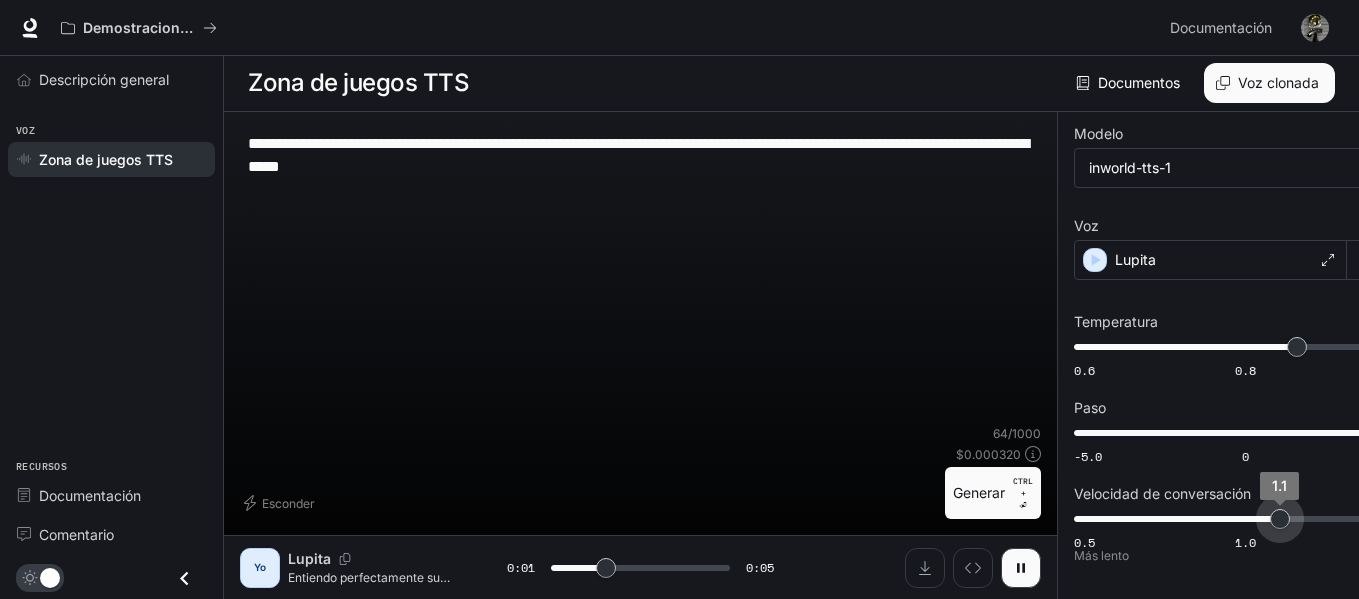 click on "0.5 1.0 1.5 1.1" at bounding box center (1245, 347) 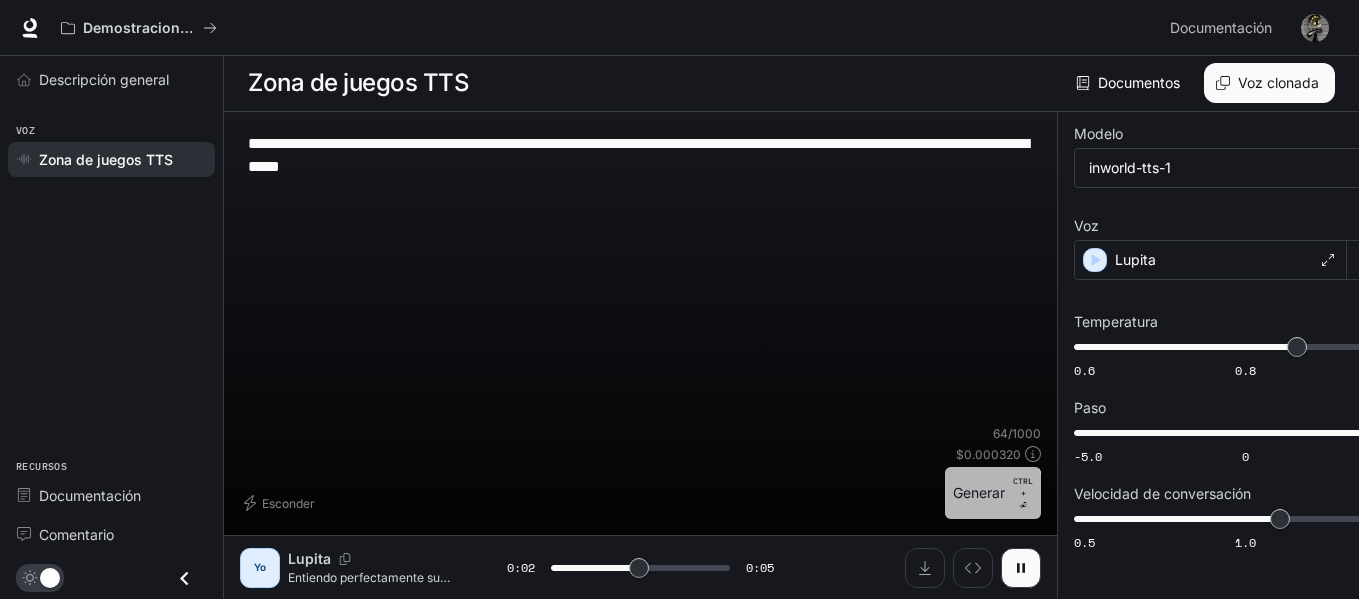 click on "Generar CTRL +  ⏎" at bounding box center (993, 493) 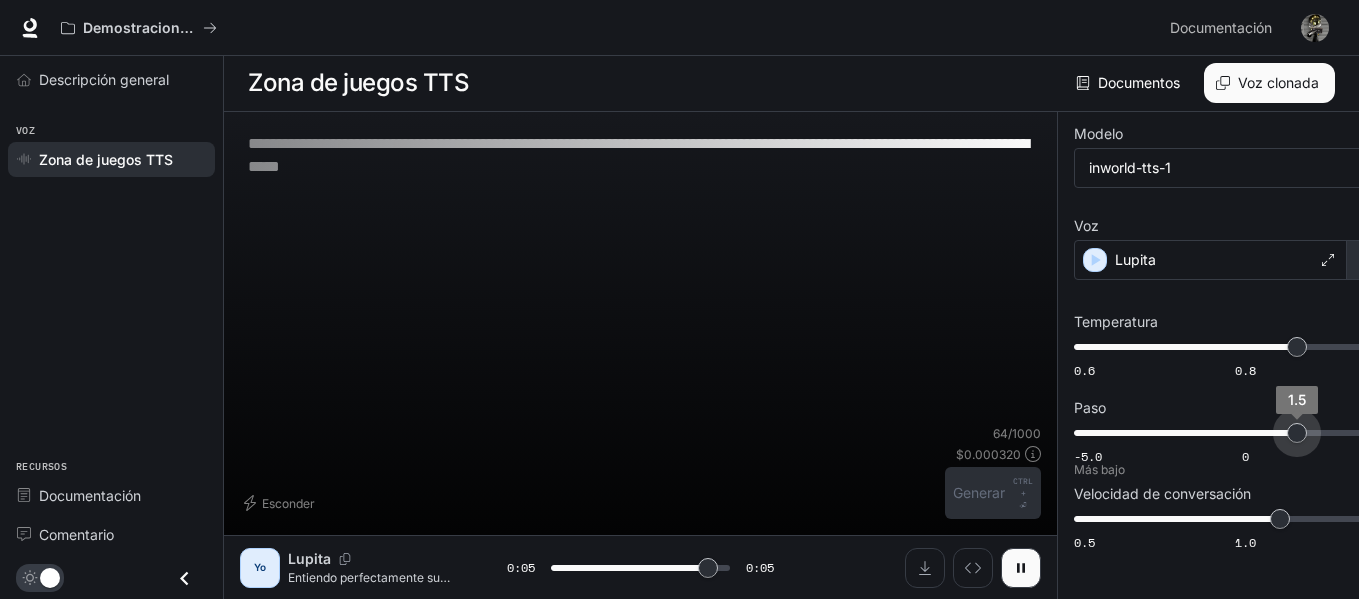drag, startPoint x: 1299, startPoint y: 389, endPoint x: 1175, endPoint y: 387, distance: 124.01613 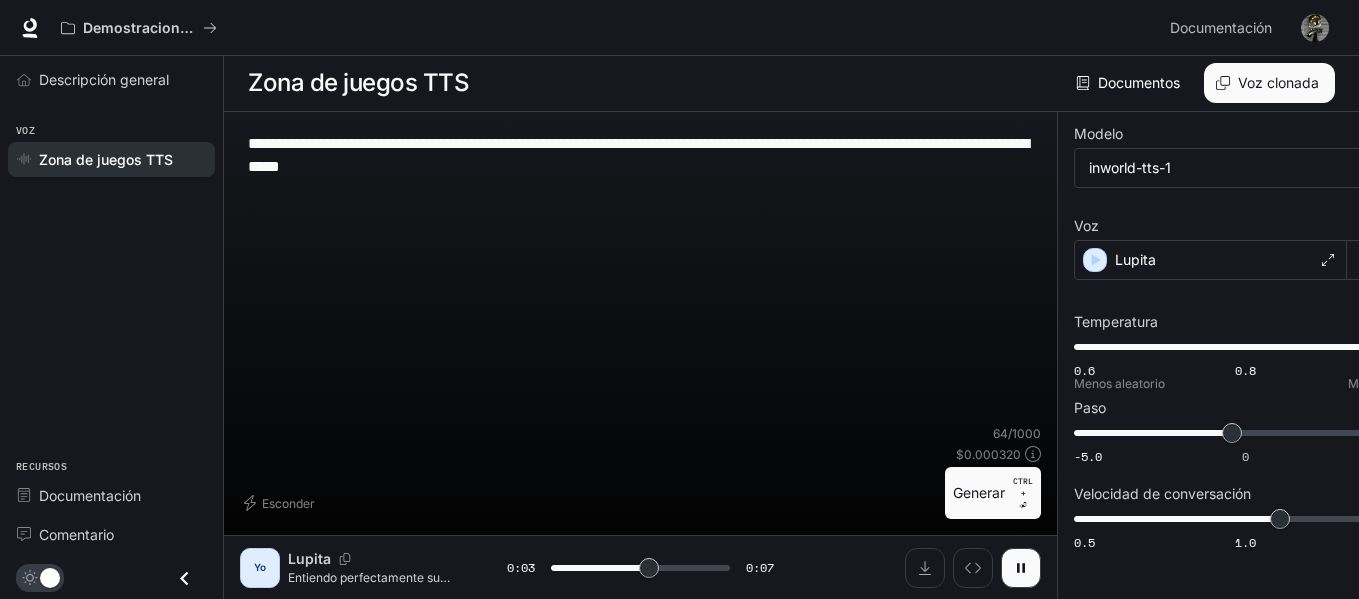 click on "[STEP] [STEP] [STEP] [STEP]" at bounding box center [1245, 347] 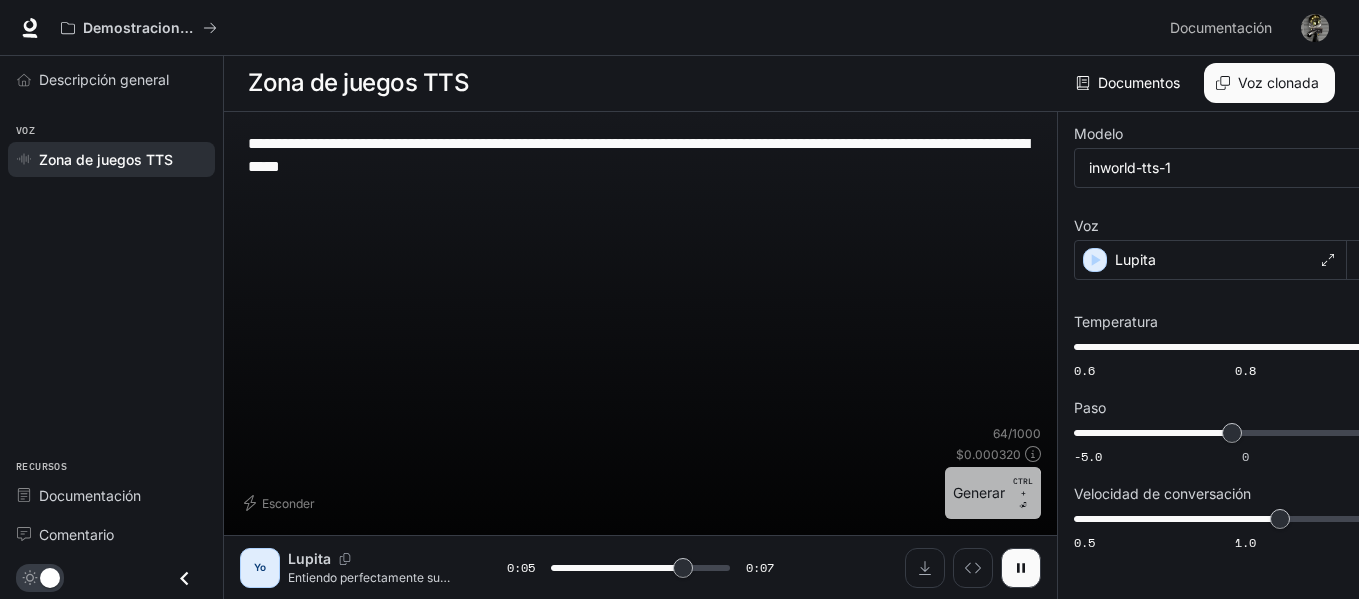 click on "Generar" at bounding box center [979, 492] 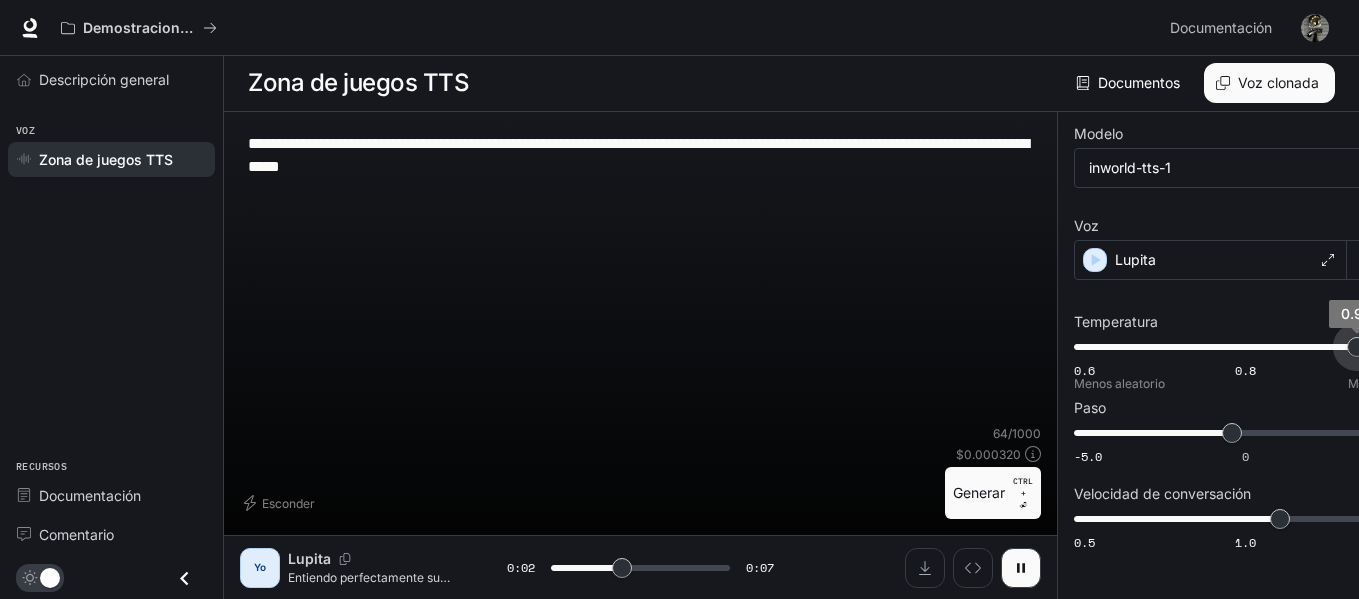 drag, startPoint x: 1313, startPoint y: 302, endPoint x: 1285, endPoint y: 302, distance: 28 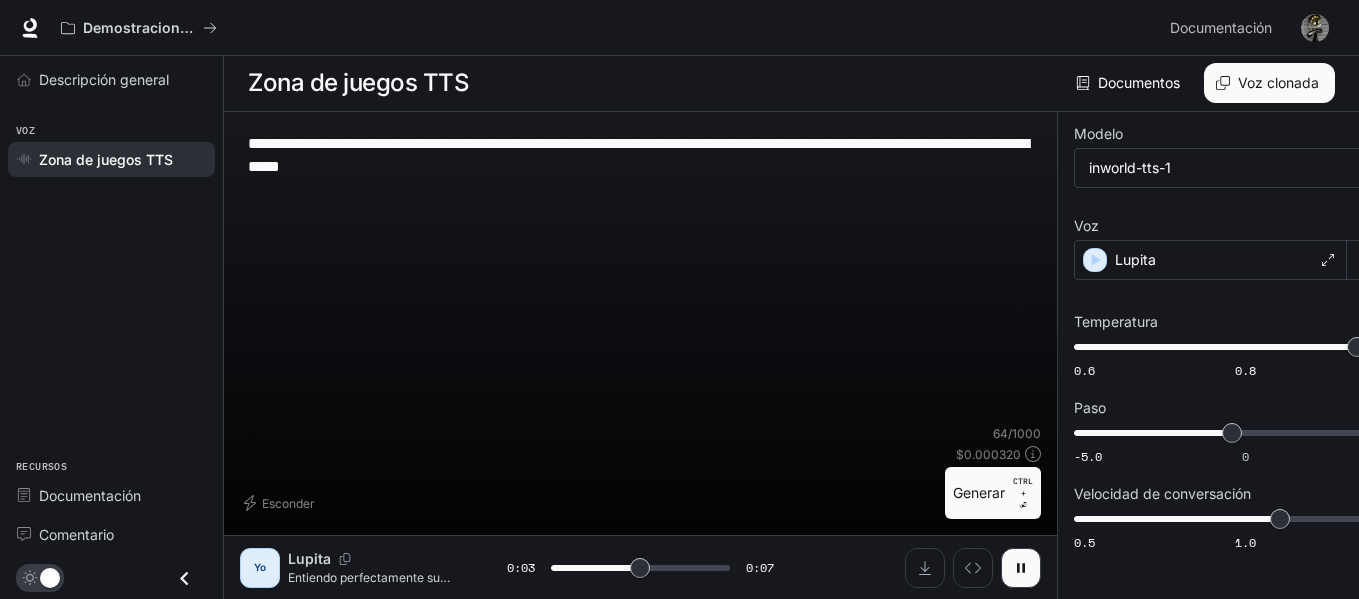 click on "Generar" at bounding box center (979, 492) 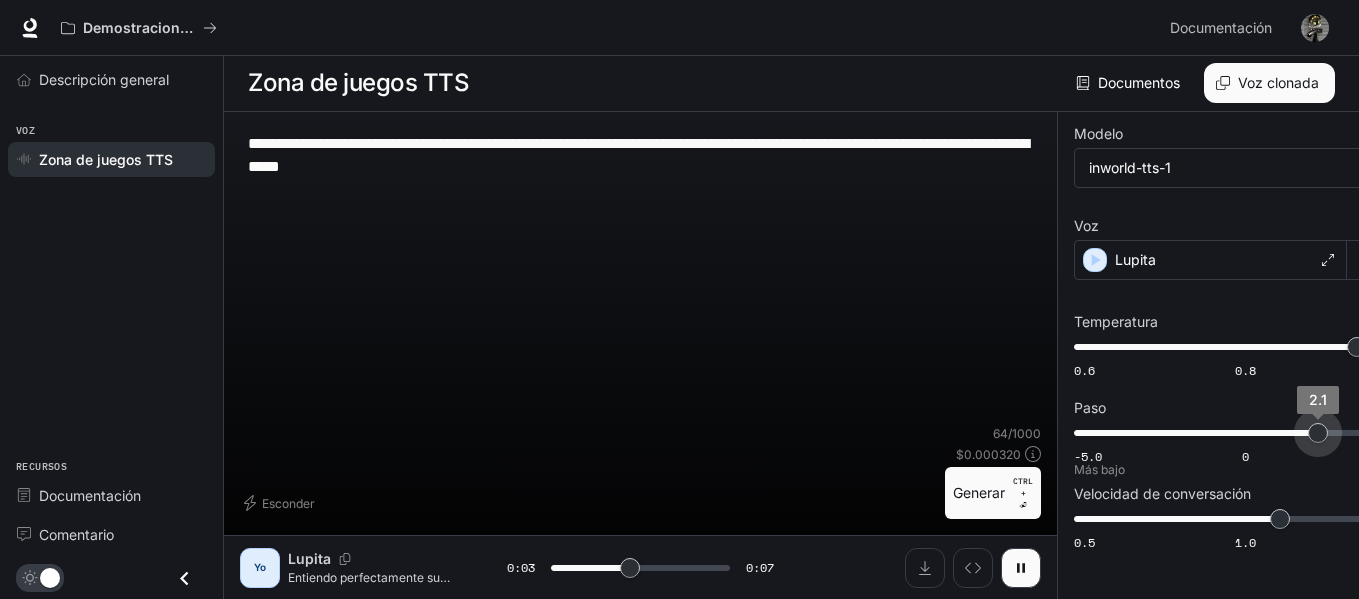 drag, startPoint x: 1170, startPoint y: 389, endPoint x: 1254, endPoint y: 383, distance: 84.21401 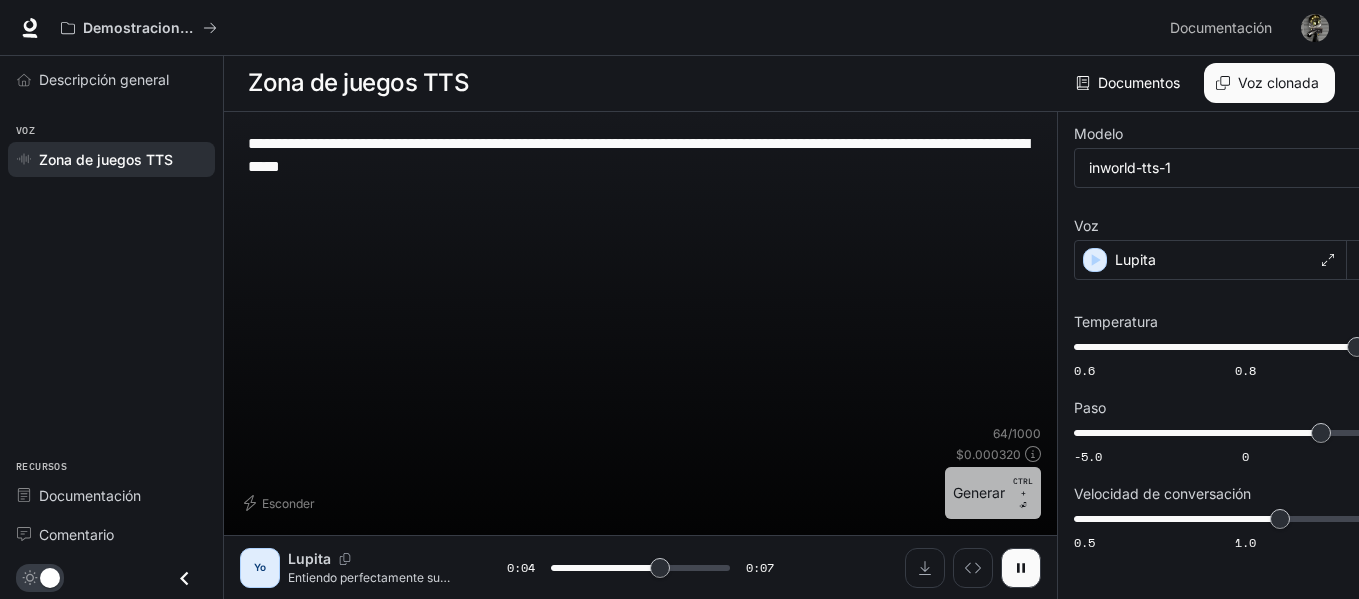 click on "Generar CTRL +  ⏎" at bounding box center [993, 493] 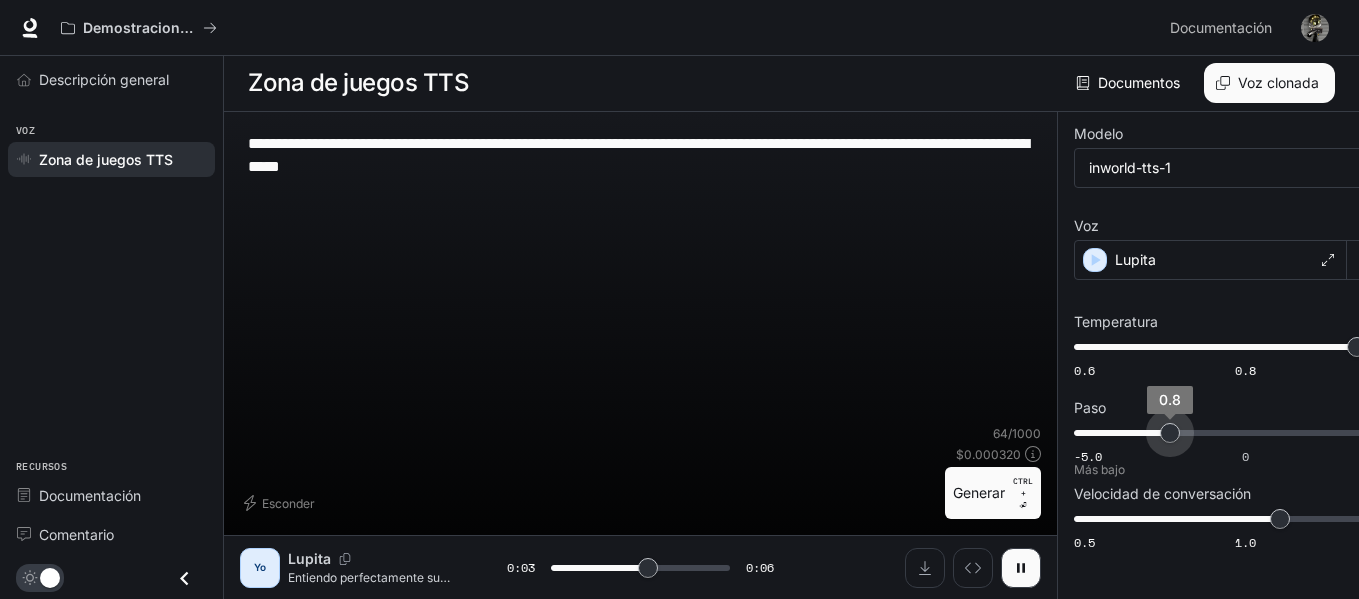 drag, startPoint x: 1243, startPoint y: 389, endPoint x: 1109, endPoint y: 386, distance: 134.03358 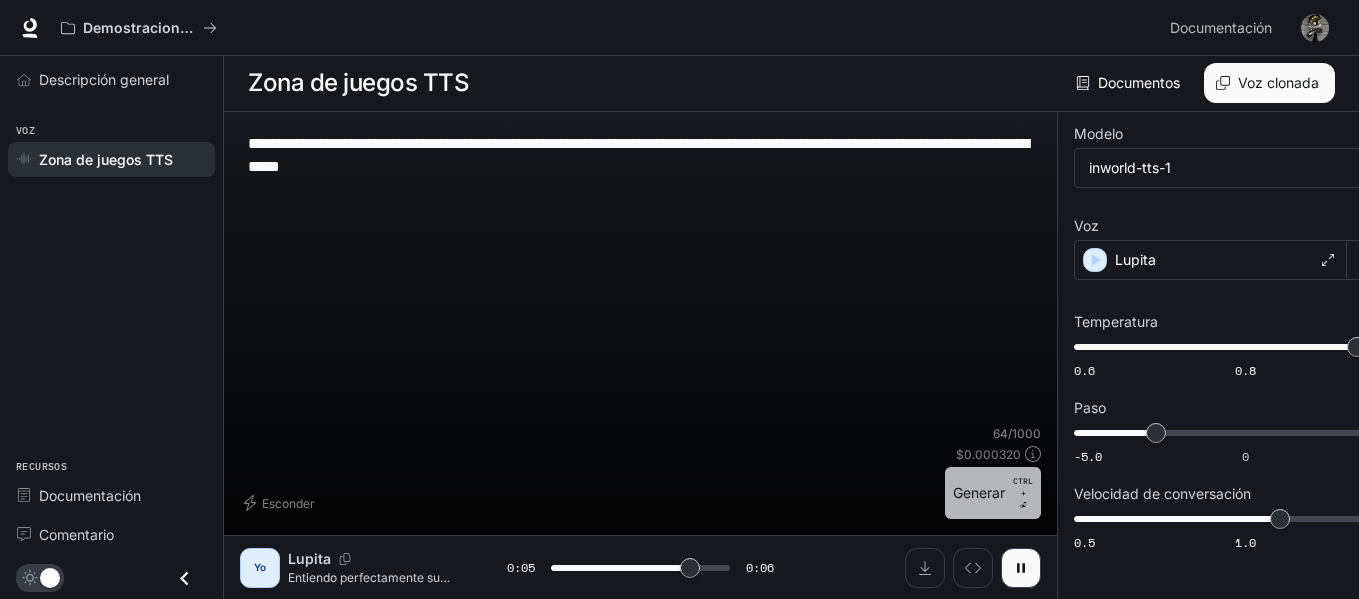 click on "Generar CTRL +  ⏎" at bounding box center (993, 493) 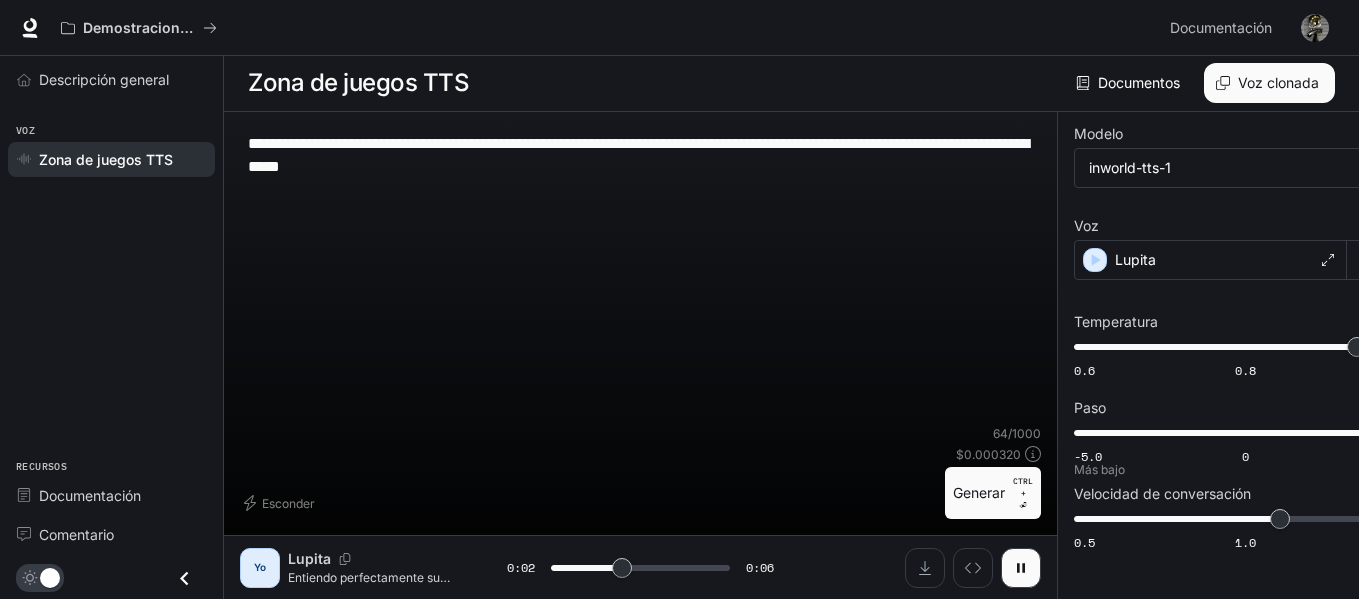 click on "[STEP]" at bounding box center [1245, 347] 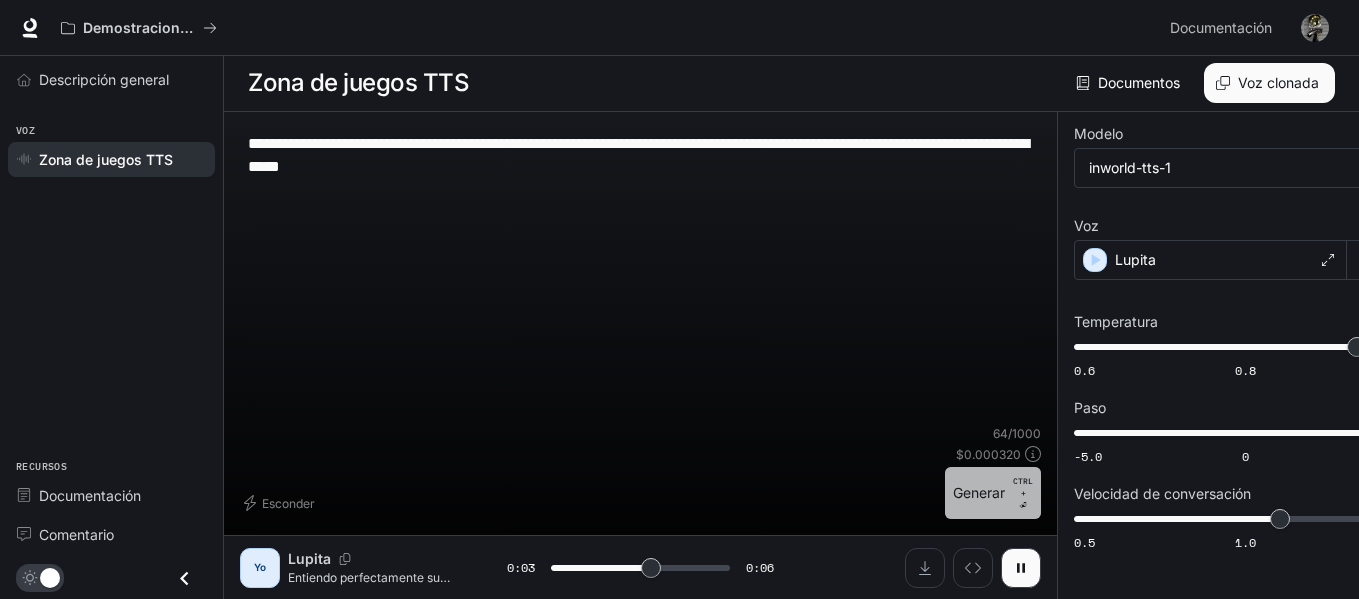 click on "Generar" at bounding box center (979, 492) 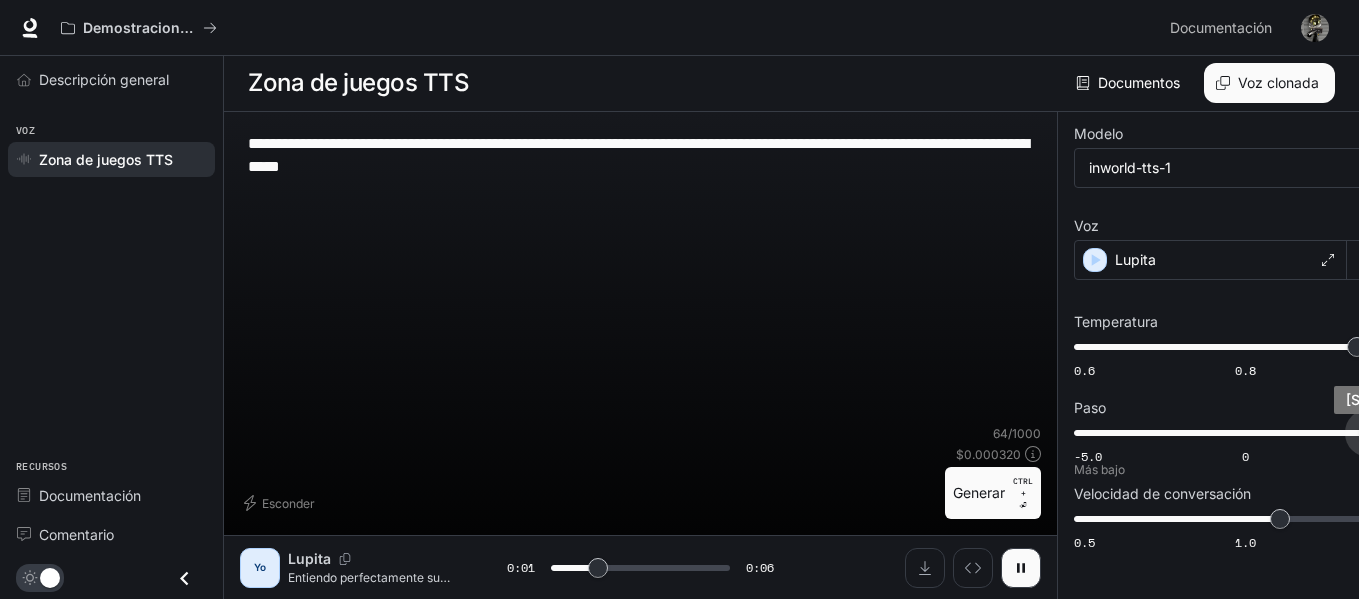 click on "[STEP]" at bounding box center [1245, 347] 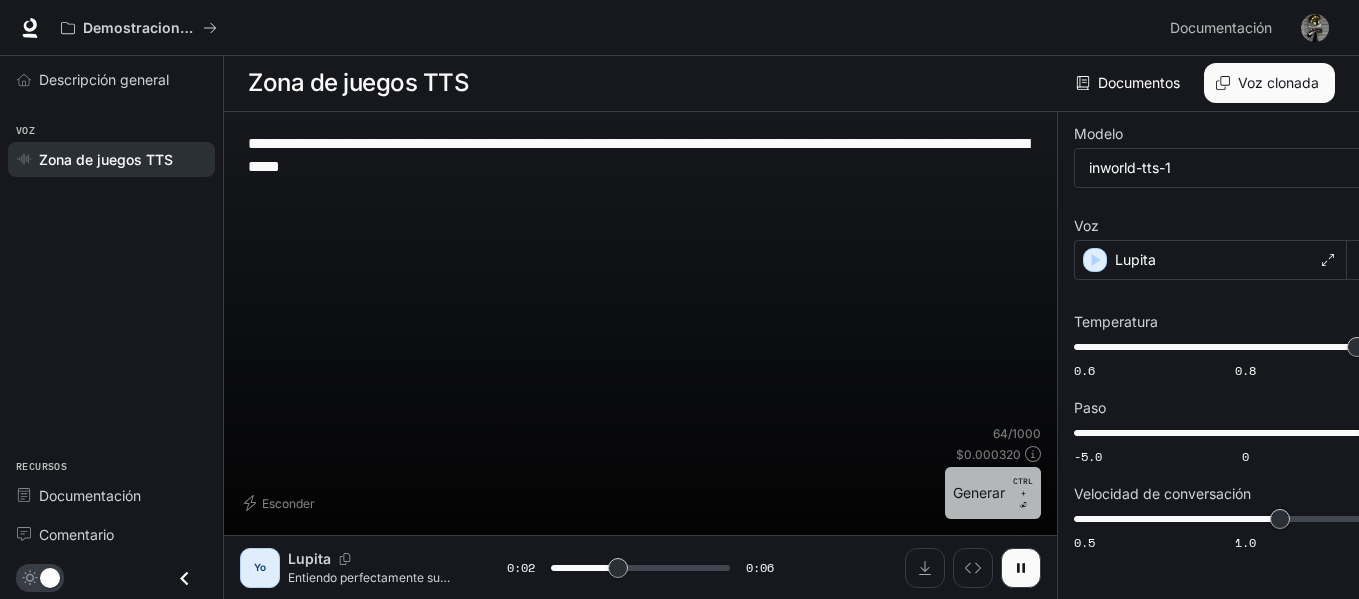 click on "CTRL +" at bounding box center (1023, 487) 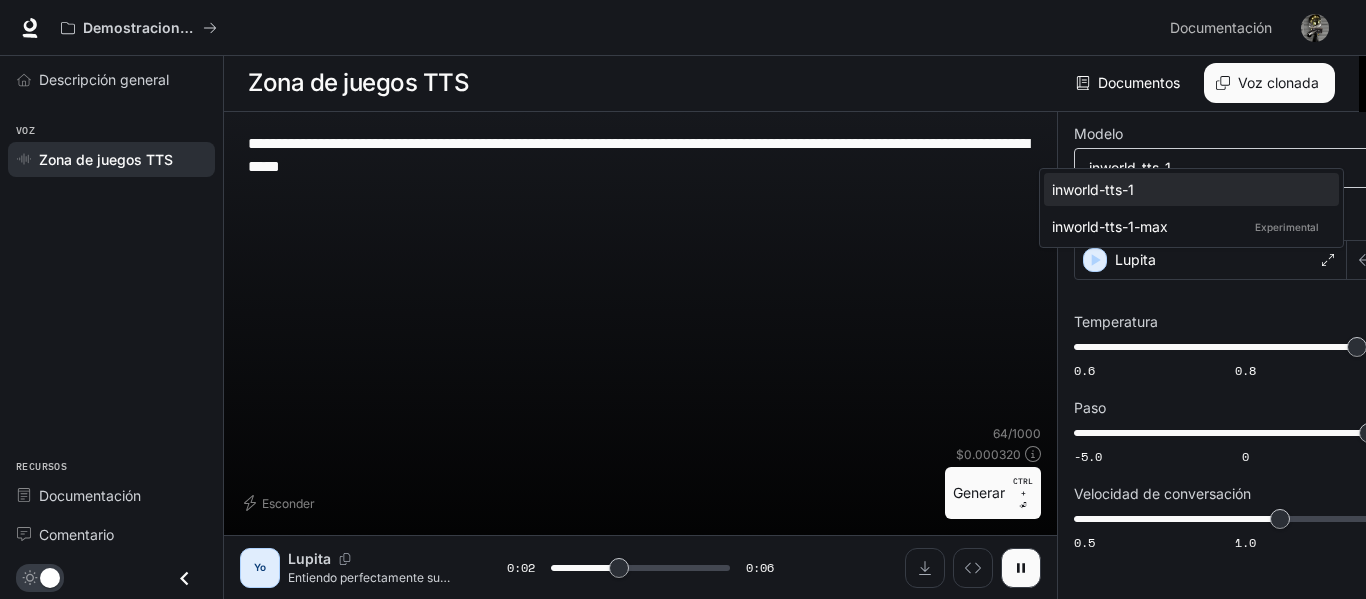click on "[FIRST] [FIRST] [FIRST] [FIRST] [FIRST] [STEP] [STEP] [STEP] [STEP]" at bounding box center [683, 299] 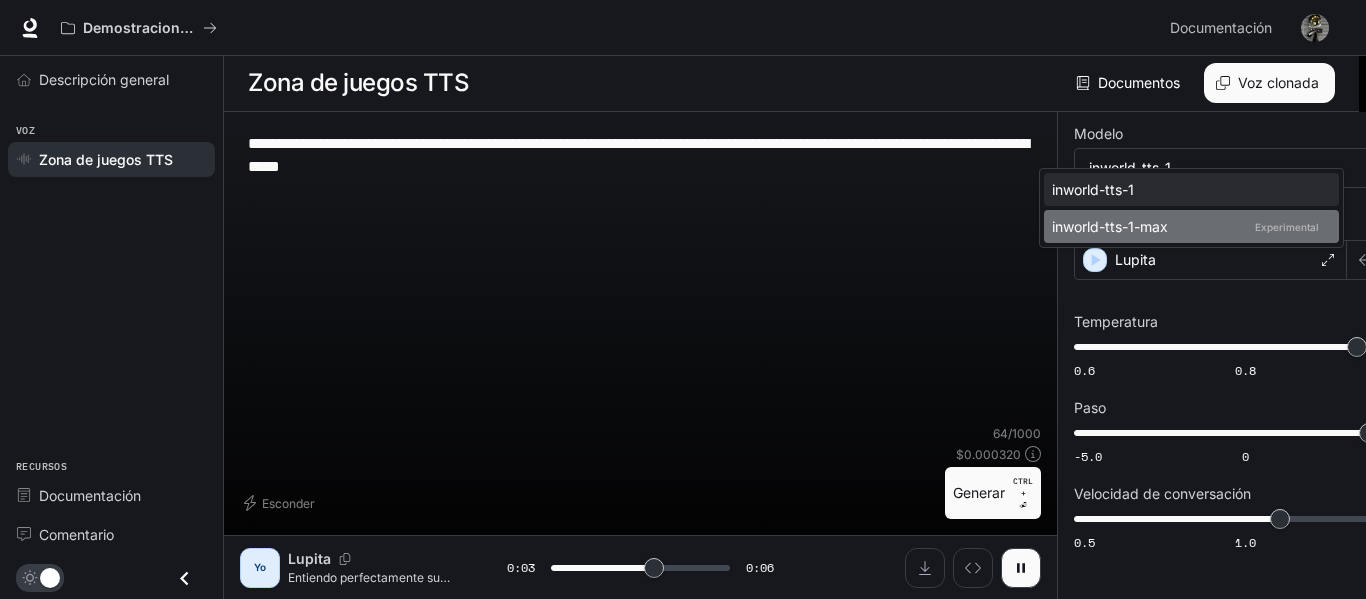 click on "inworld-tts-1-max" at bounding box center [1093, 189] 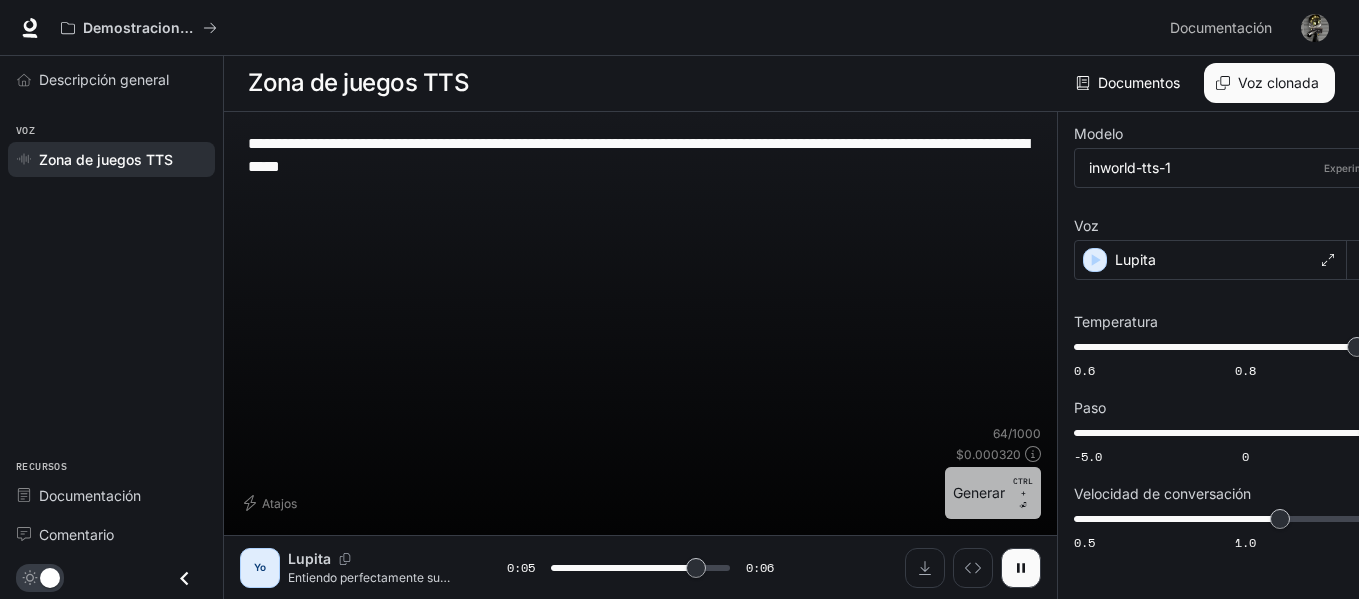click on "Generar CTRL +  ⏎" at bounding box center (993, 493) 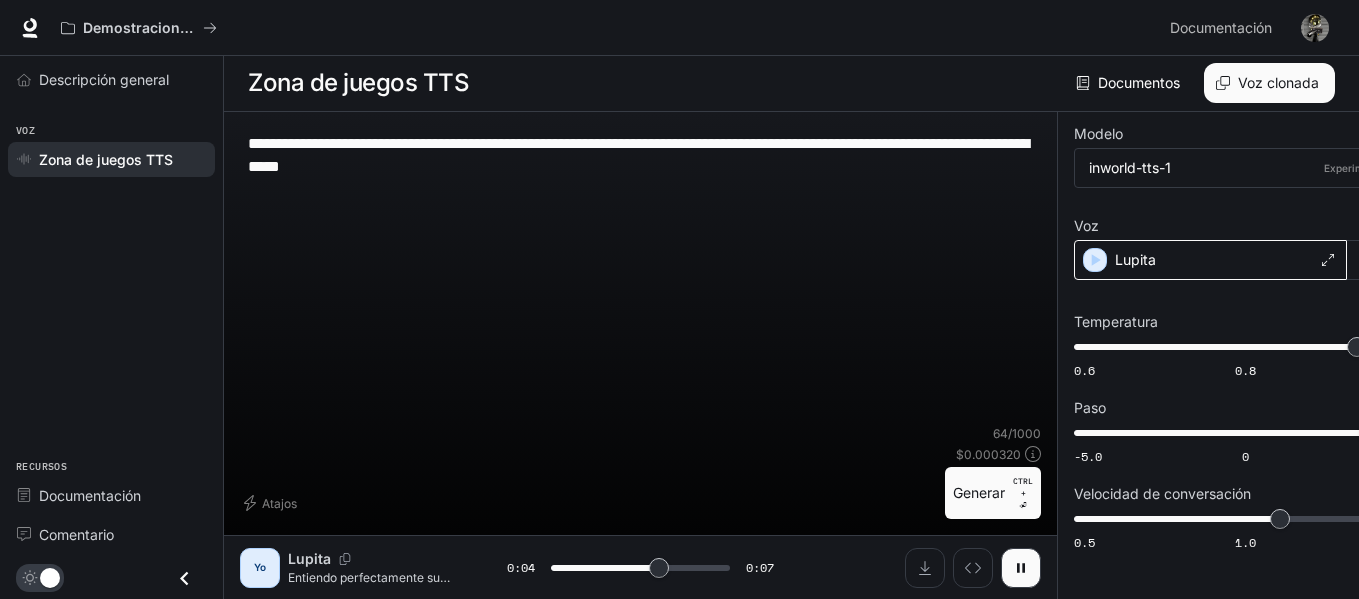 click on "Lupita" at bounding box center [1210, 260] 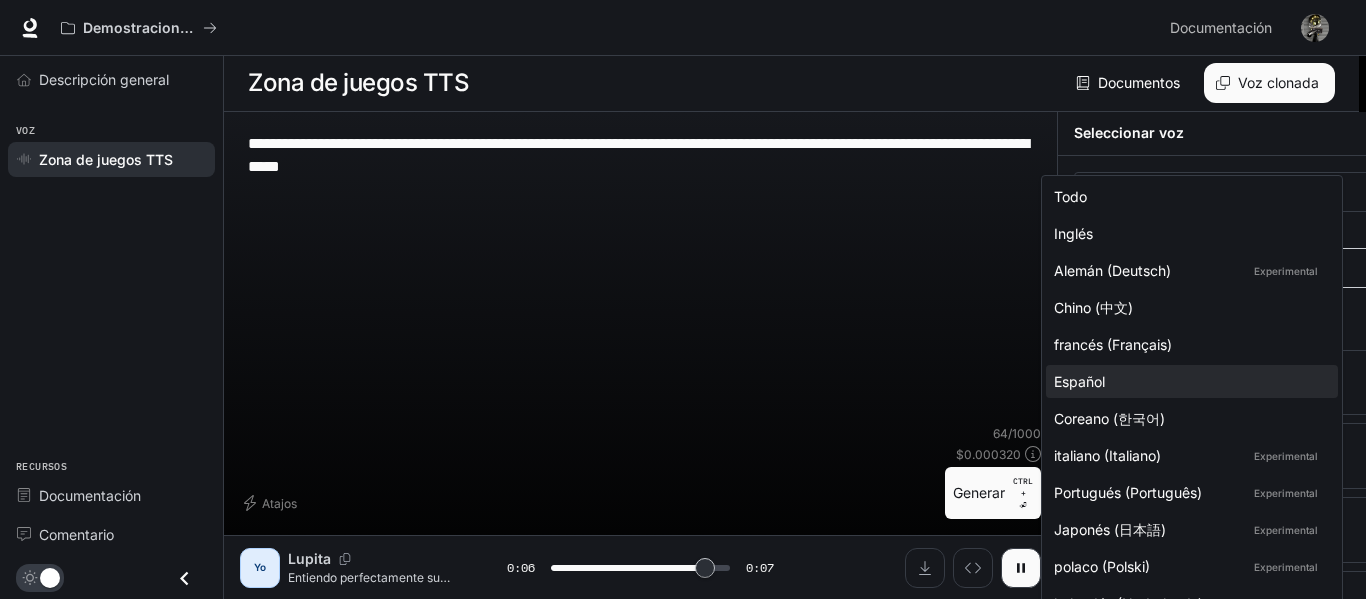 click on "[FIRST] [FIRST] [FIRST] [FIRST] [FIRST] [STEP] [STEP] [STEP] [STEP]" at bounding box center (683, 299) 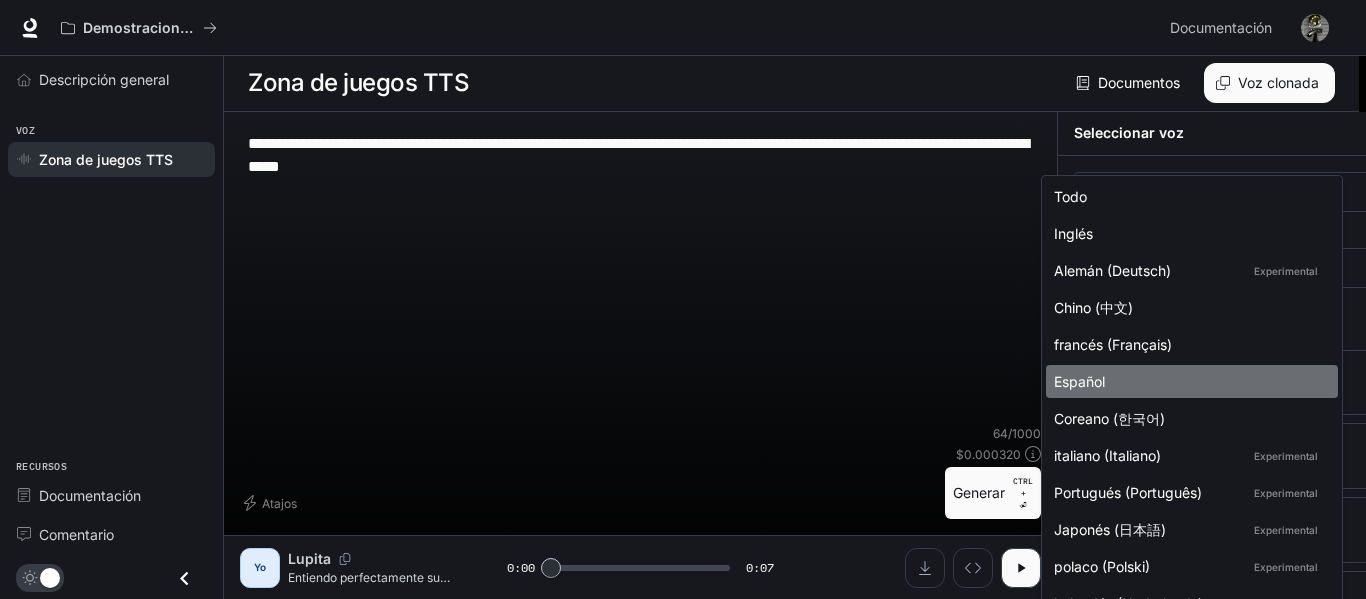 click on "Español" at bounding box center (1188, 381) 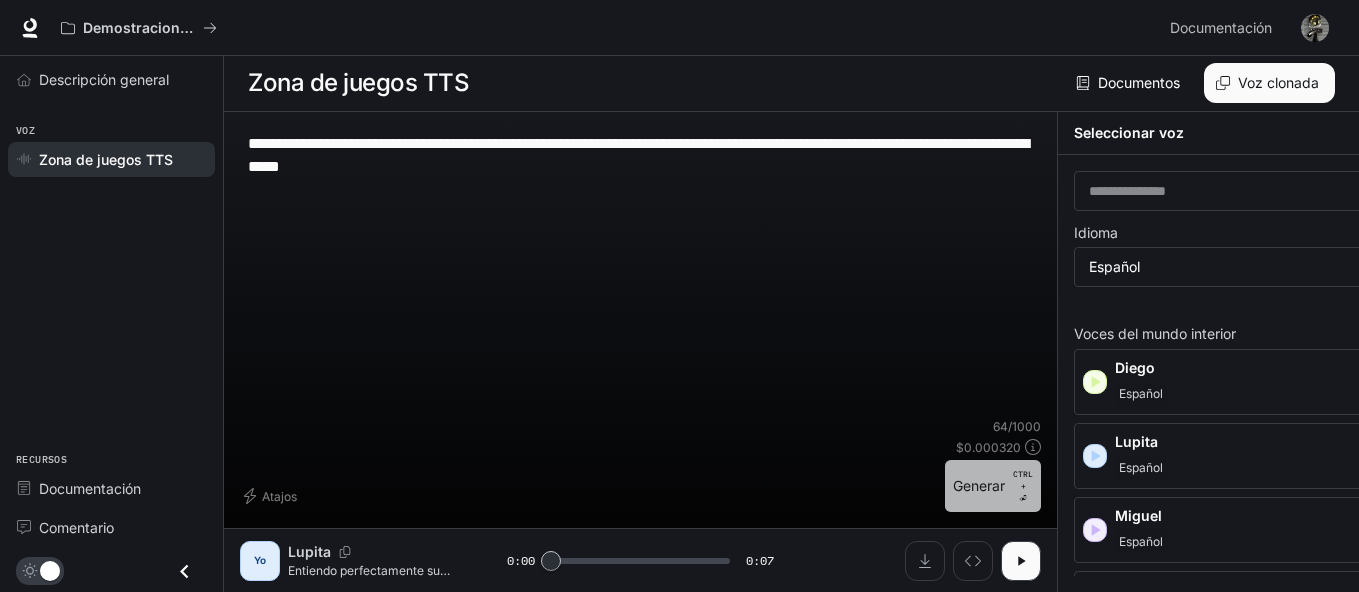 click on "Generar" at bounding box center [979, 485] 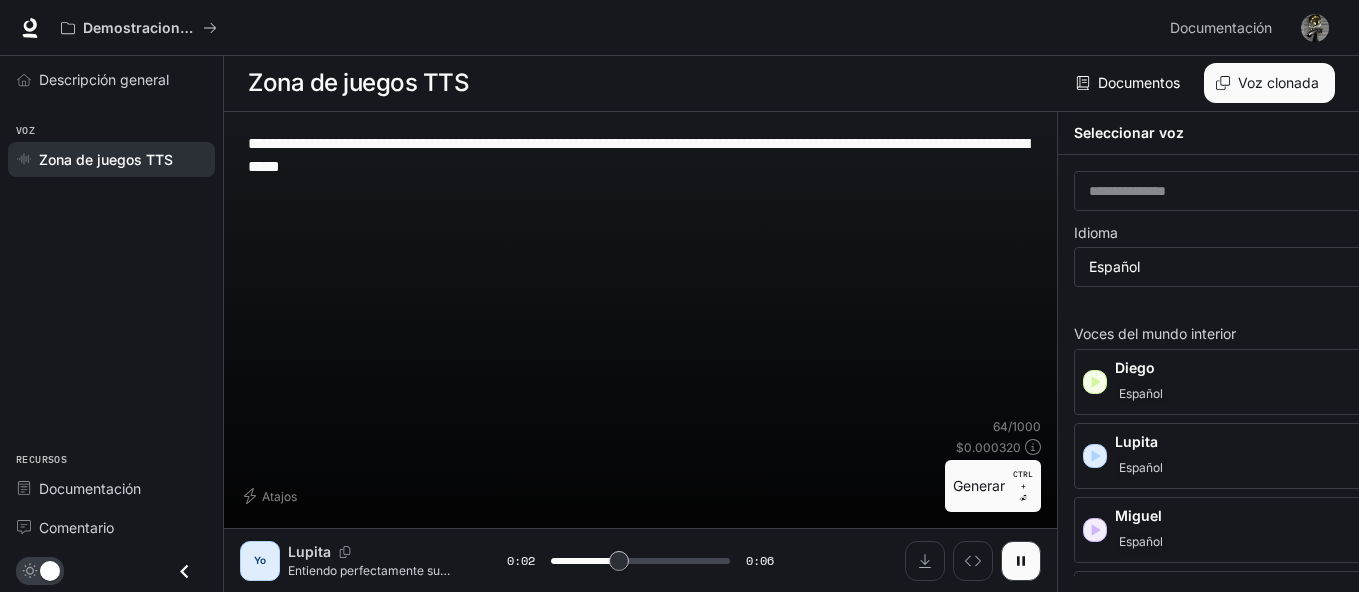 click at bounding box center (1411, 133) 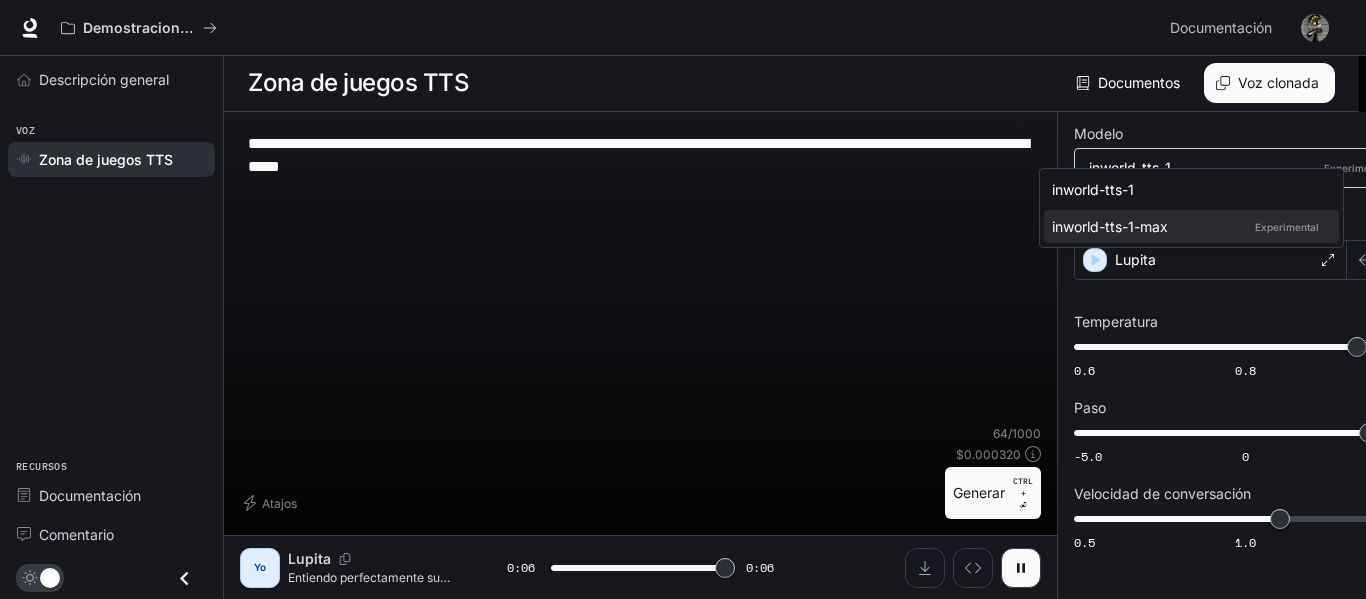 click on "[FIRST] [FIRST] [FIRST] [FIRST] [FIRST] [STEP] [STEP] [STEP] [STEP]" at bounding box center [683, 299] 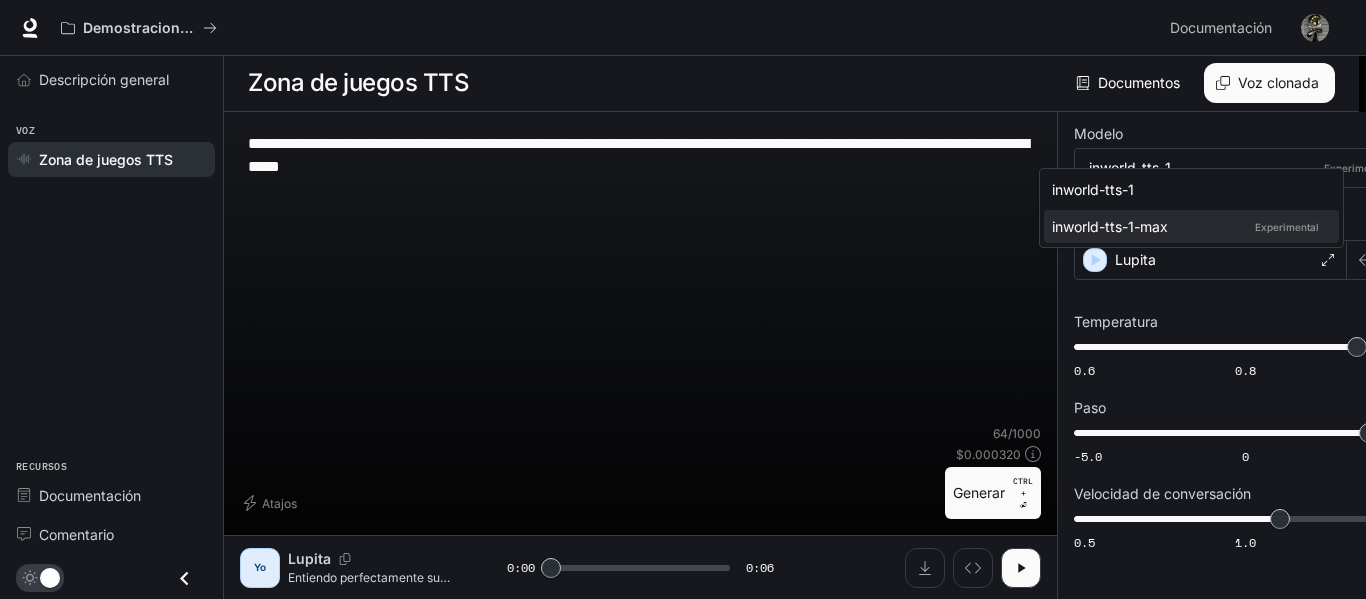 click at bounding box center (683, 299) 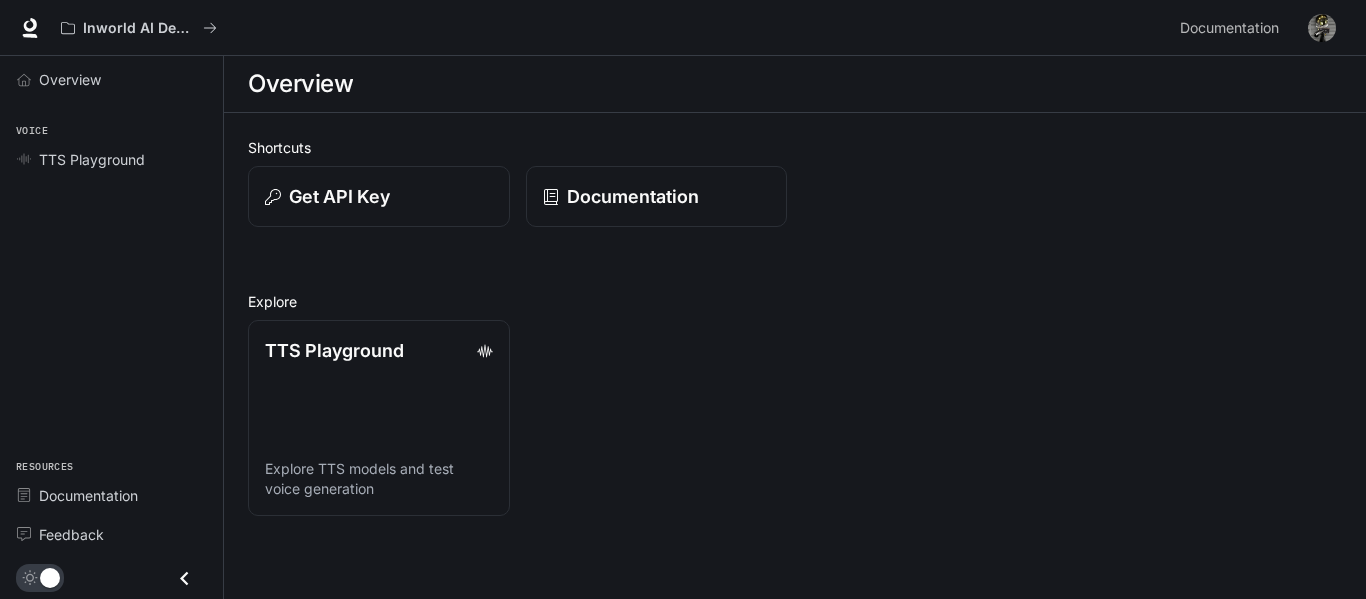 scroll, scrollTop: 0, scrollLeft: 0, axis: both 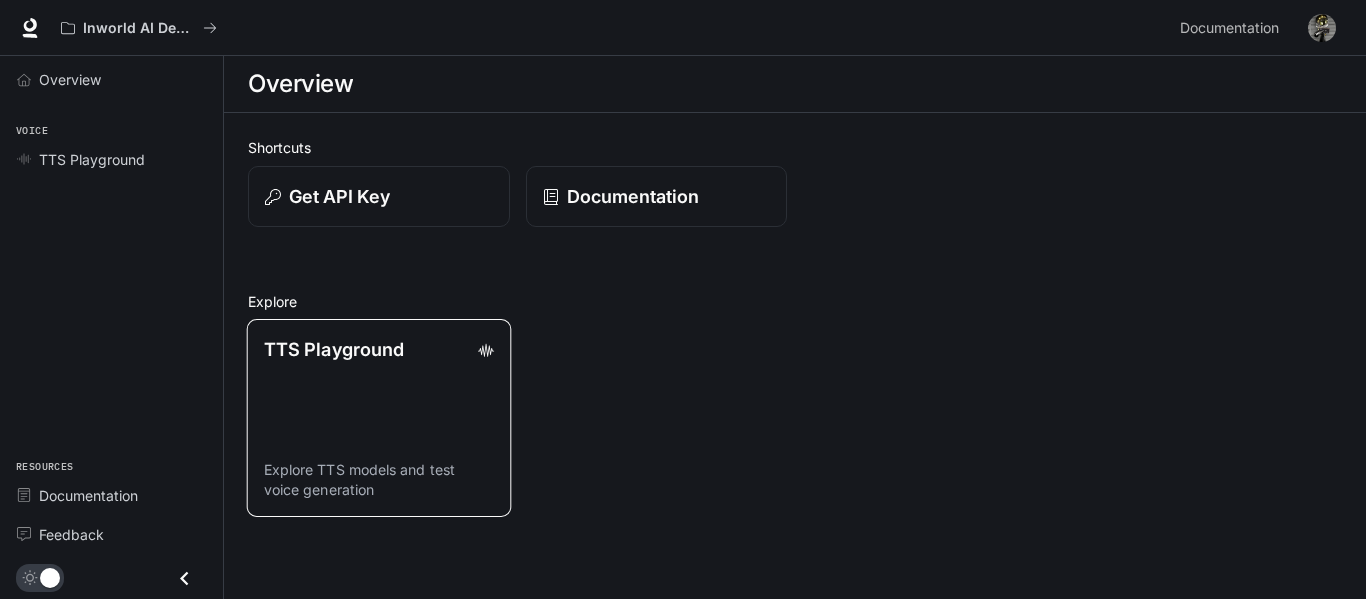 click on "TTS Playground Explore TTS models and test voice generation" at bounding box center [379, 418] 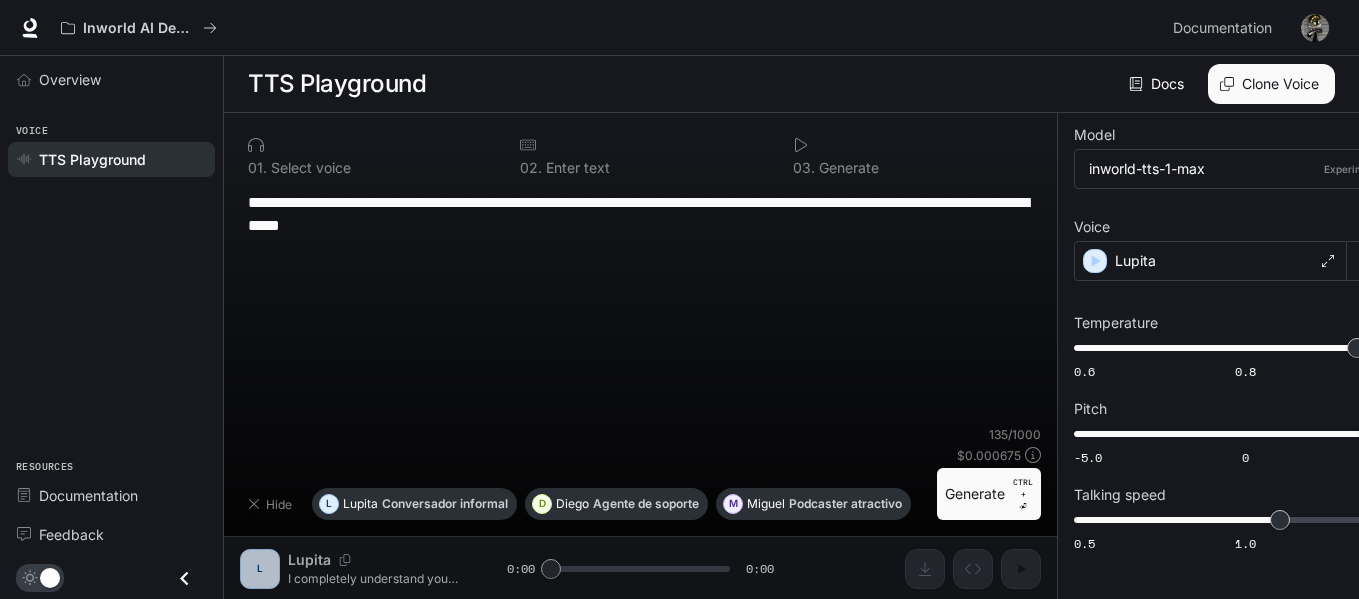 click on "**********" at bounding box center [640, 306] 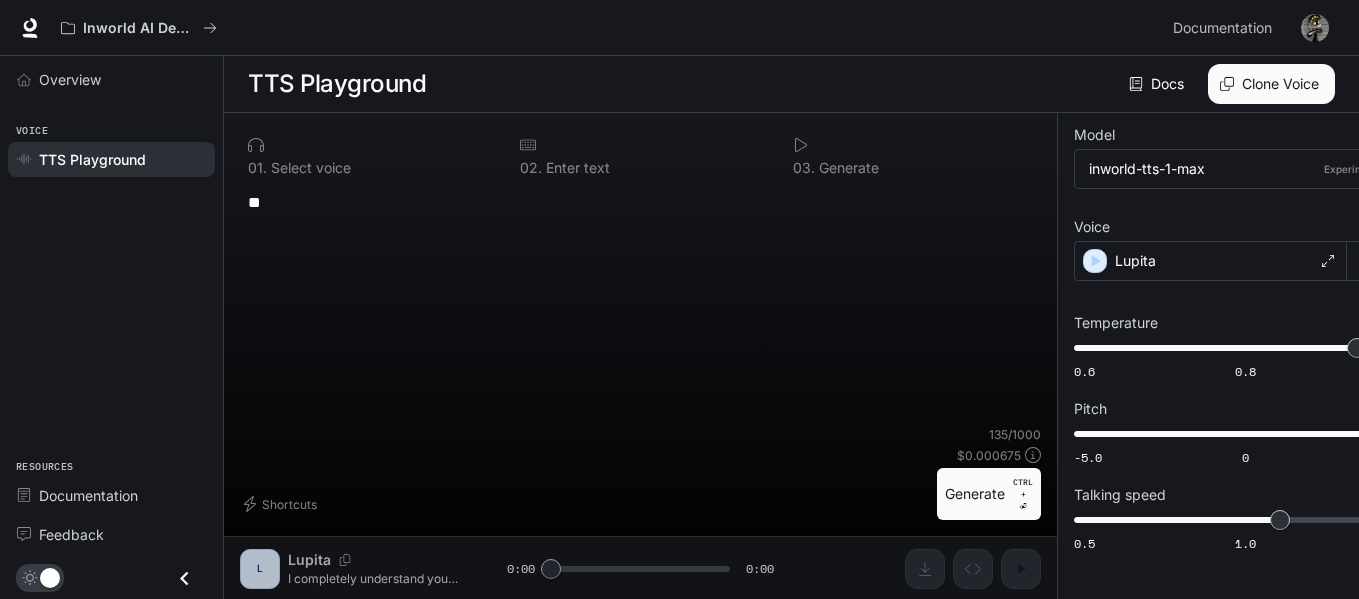 type on "*" 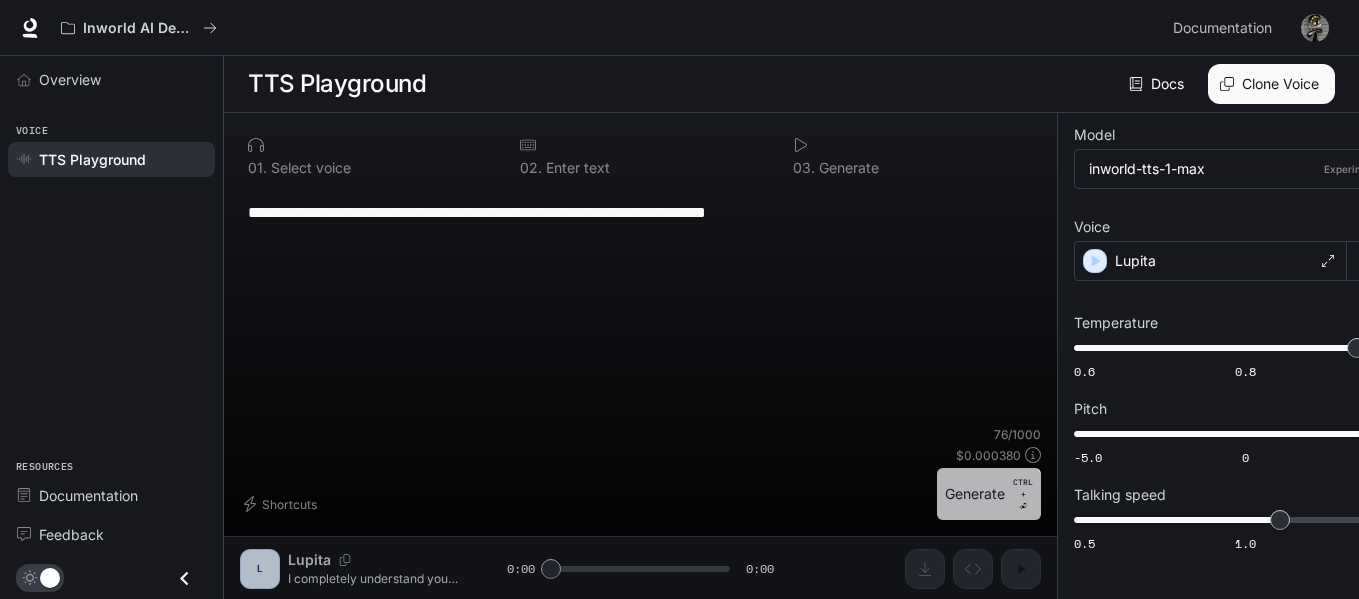 click on "Generate CTRL +  ⏎" at bounding box center [989, 494] 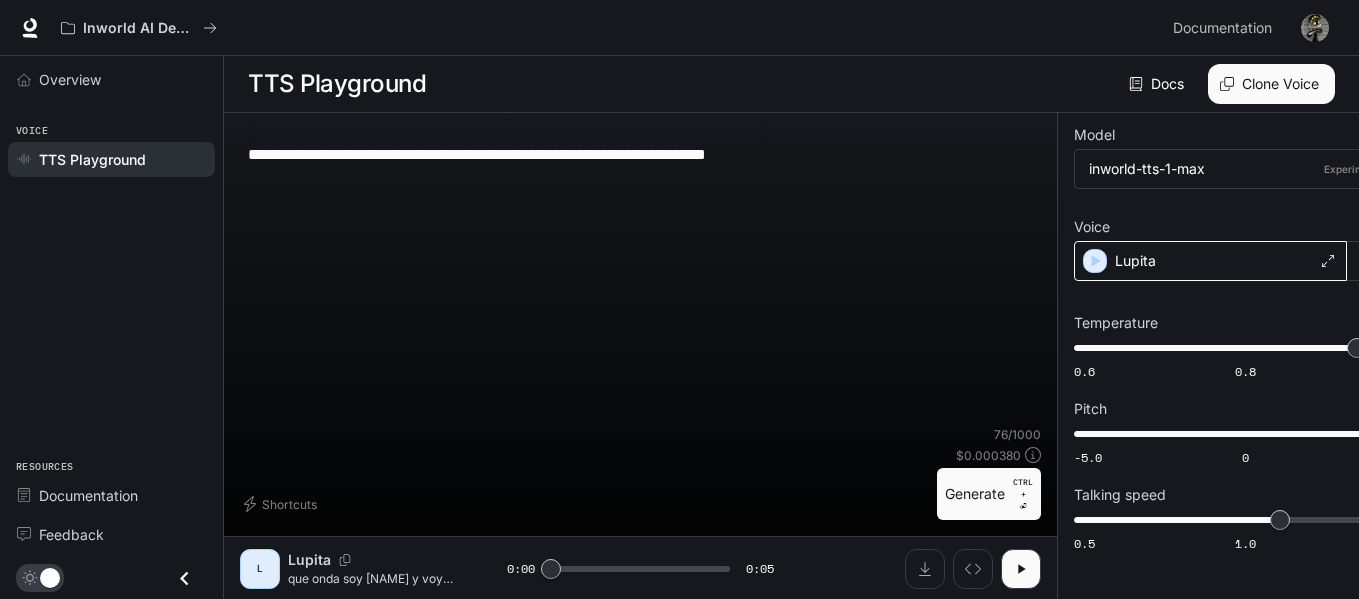 click on "Lupita" at bounding box center [1210, 261] 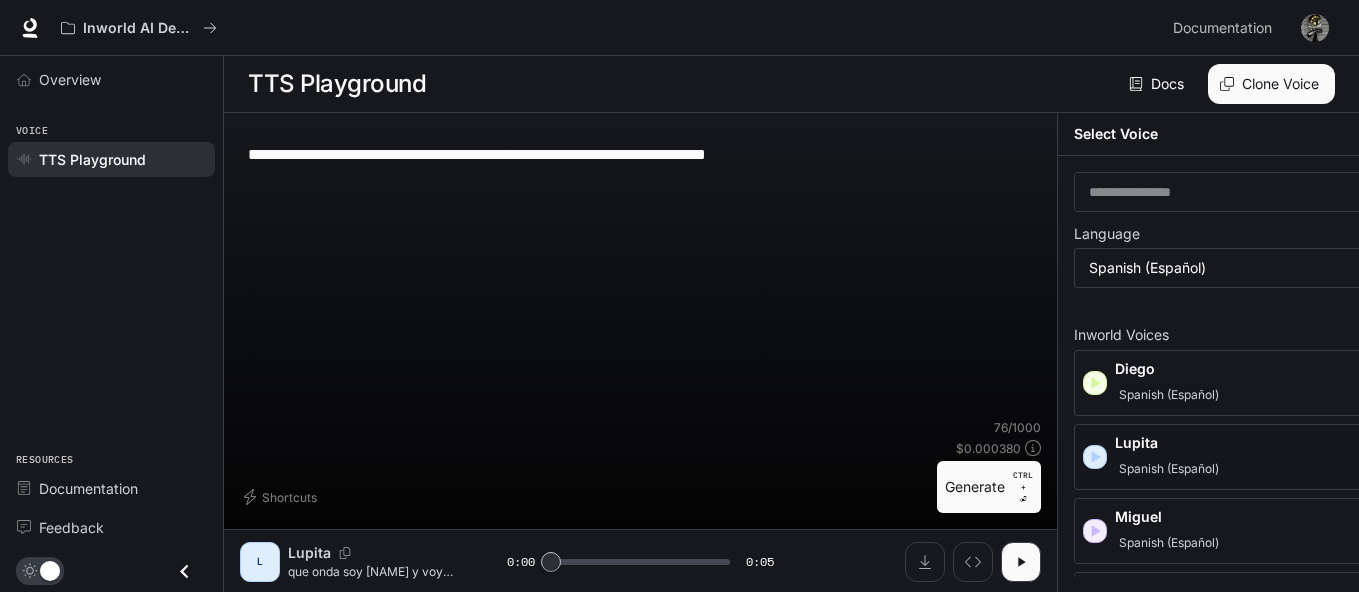 click on "Lupita" at bounding box center (1256, 369) 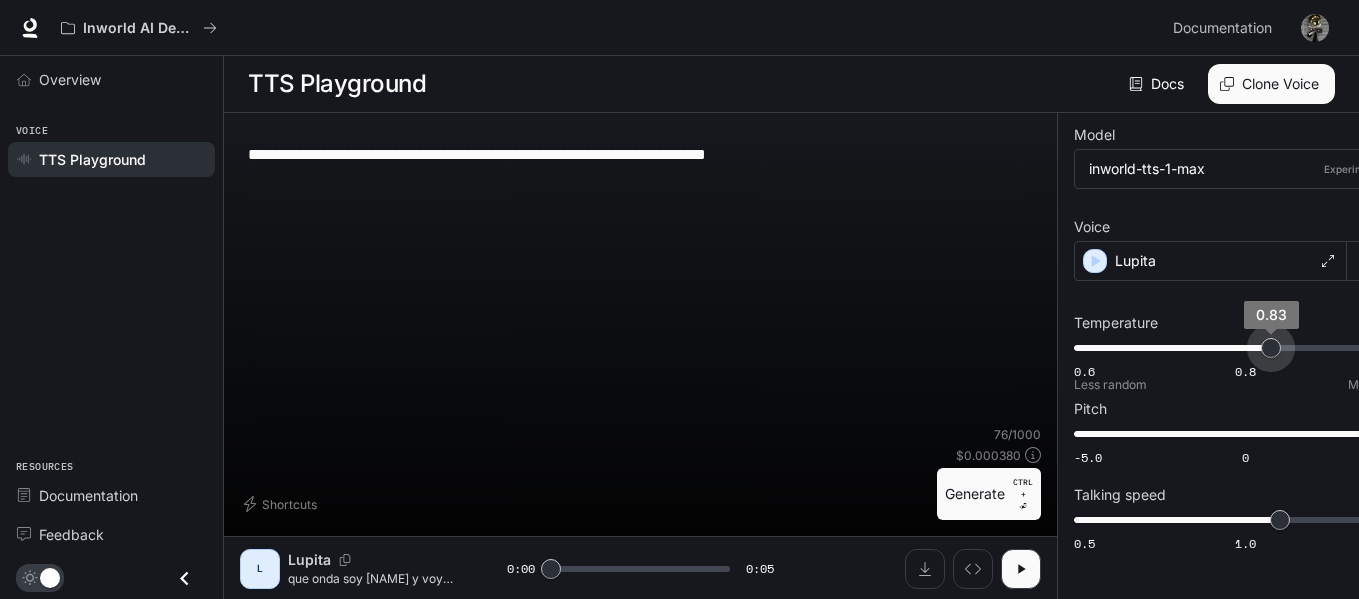 drag, startPoint x: 1229, startPoint y: 307, endPoint x: 1188, endPoint y: 309, distance: 41.04875 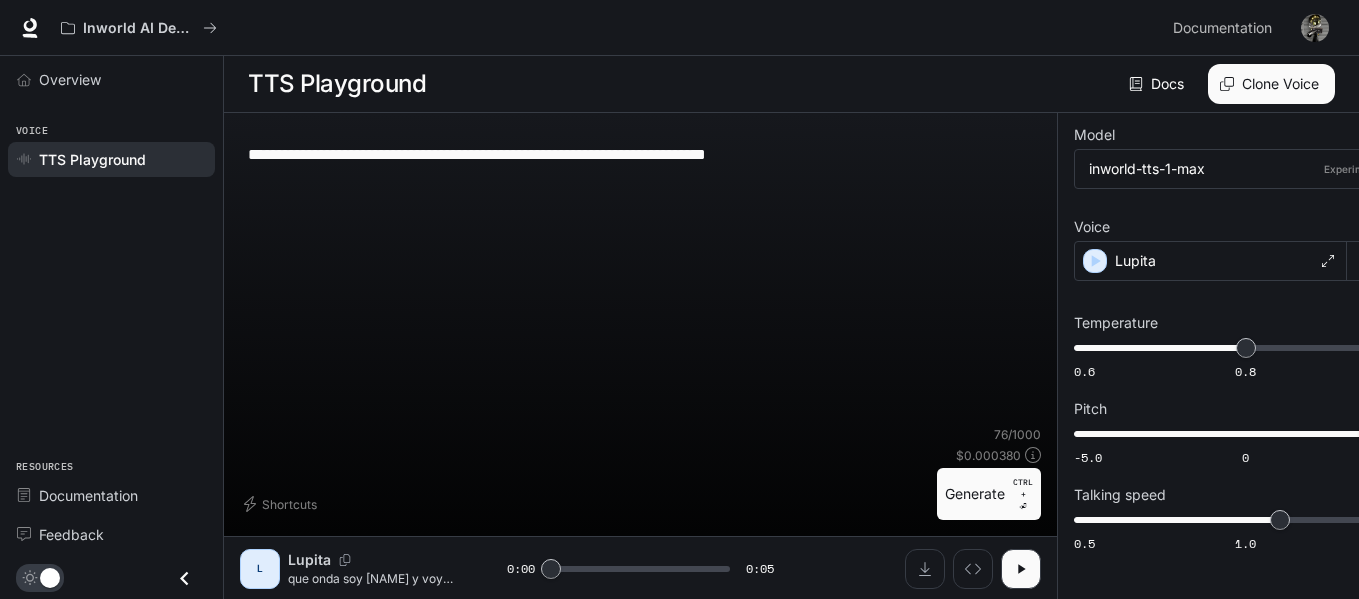 click on "Generate CTRL +  ⏎" at bounding box center [989, 494] 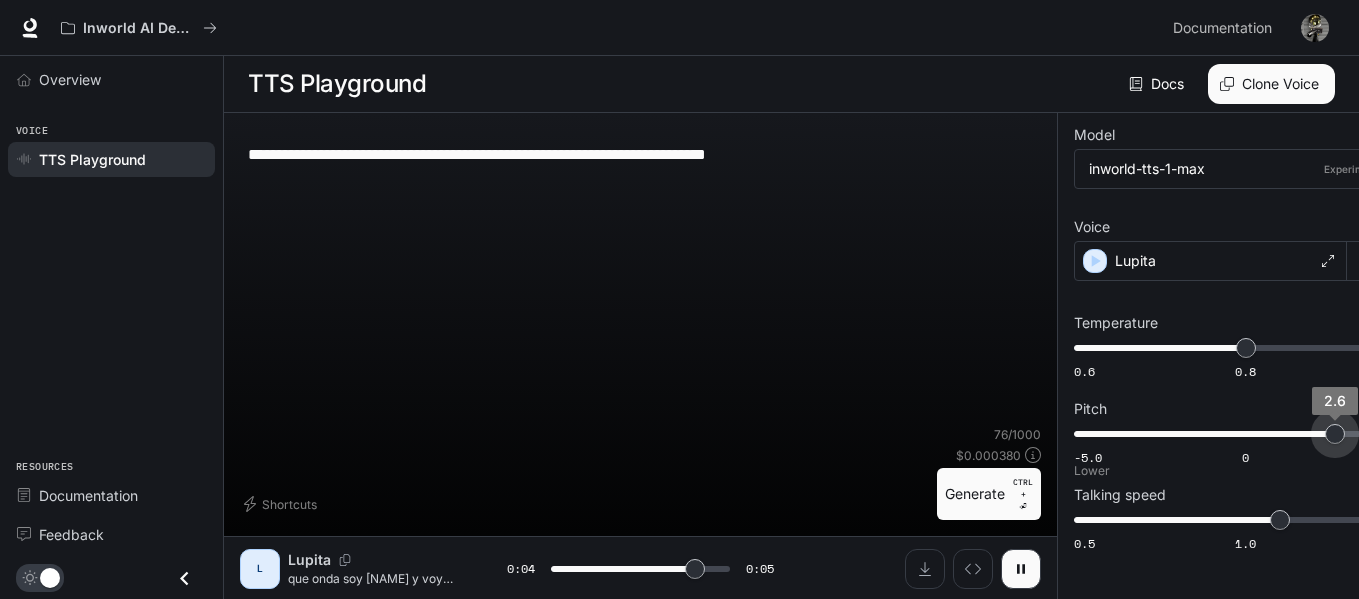 drag, startPoint x: 1279, startPoint y: 397, endPoint x: 1265, endPoint y: 398, distance: 14.035668 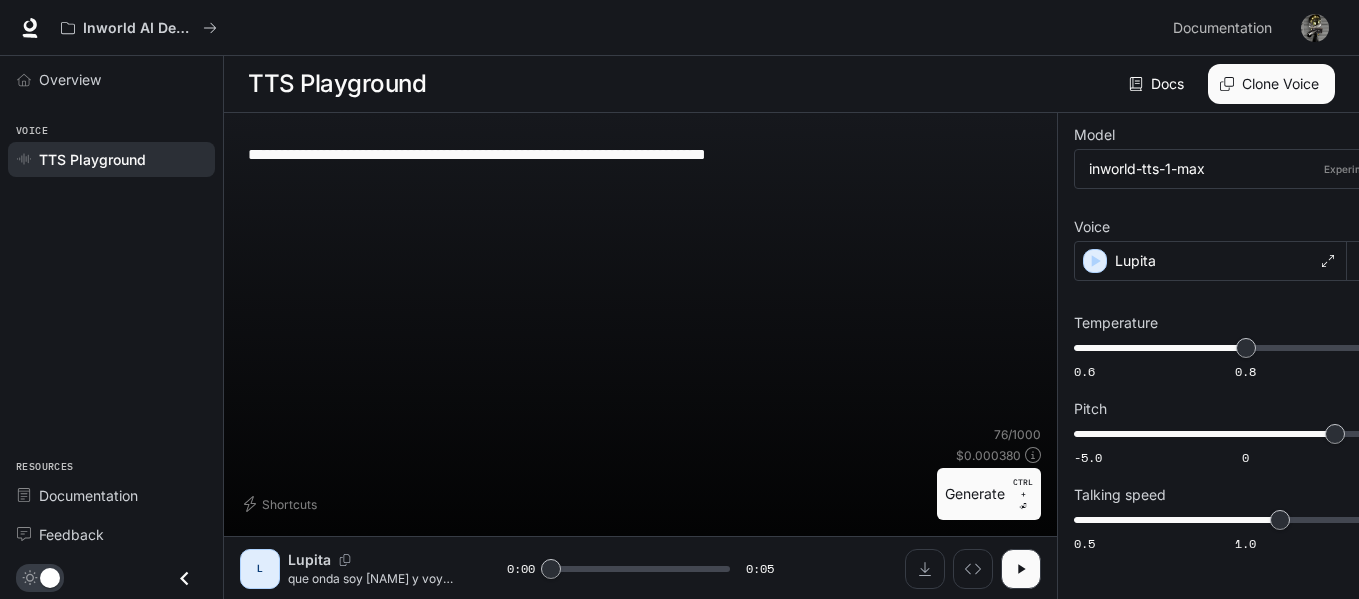 click on "**********" at bounding box center [640, 153] 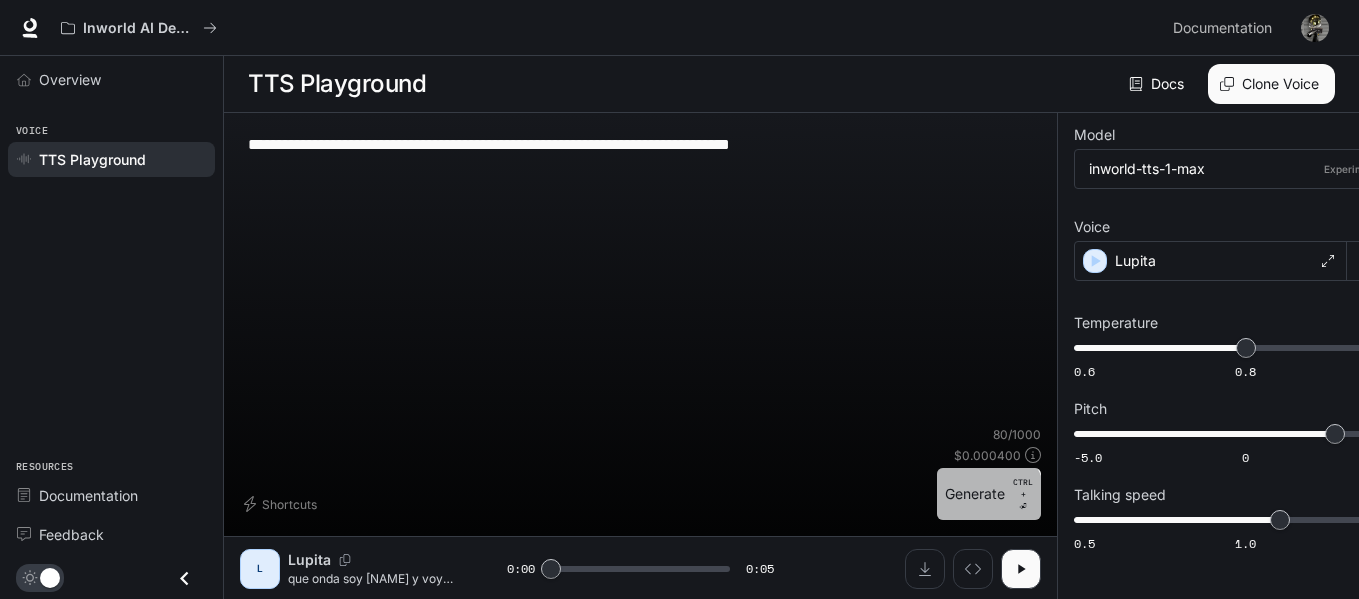 click on "Generate CTRL +  ⏎" at bounding box center (989, 494) 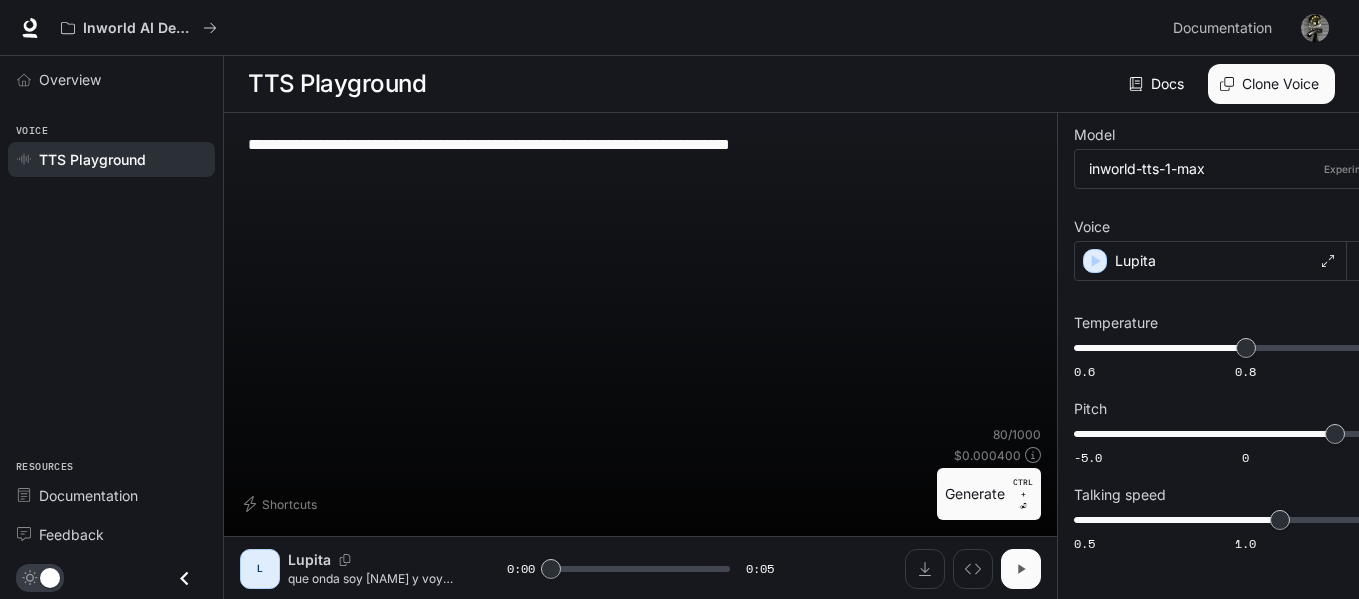 click at bounding box center [1021, 569] 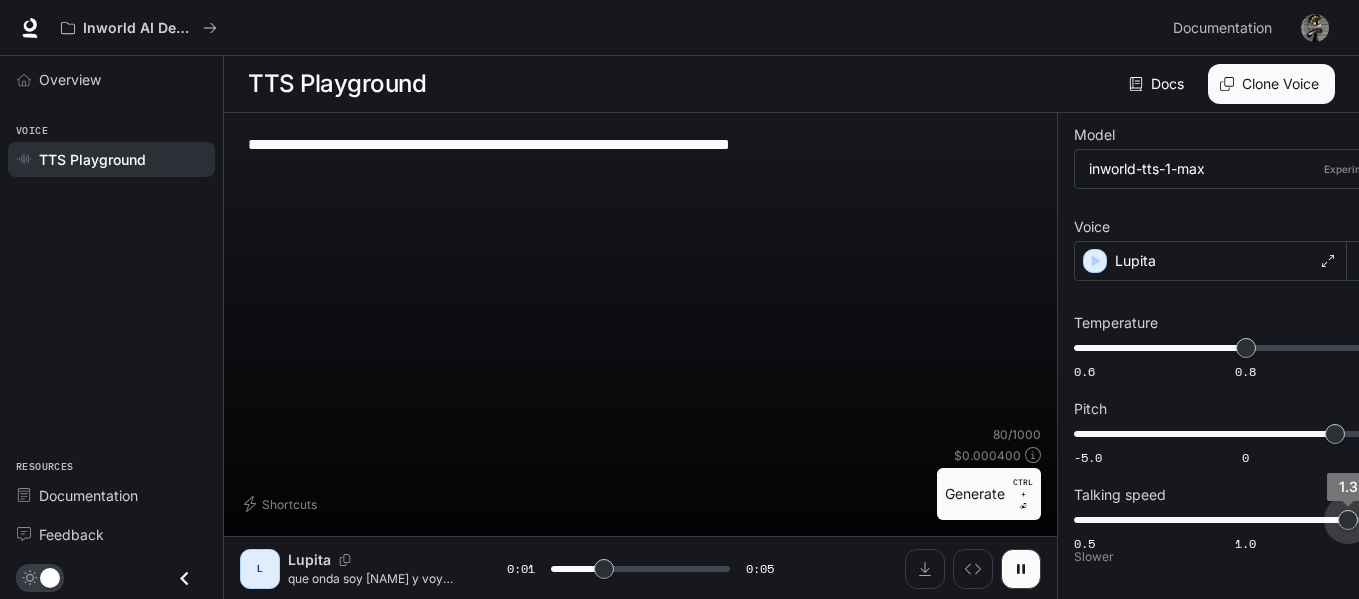 drag, startPoint x: 1213, startPoint y: 475, endPoint x: 1286, endPoint y: 485, distance: 73.68175 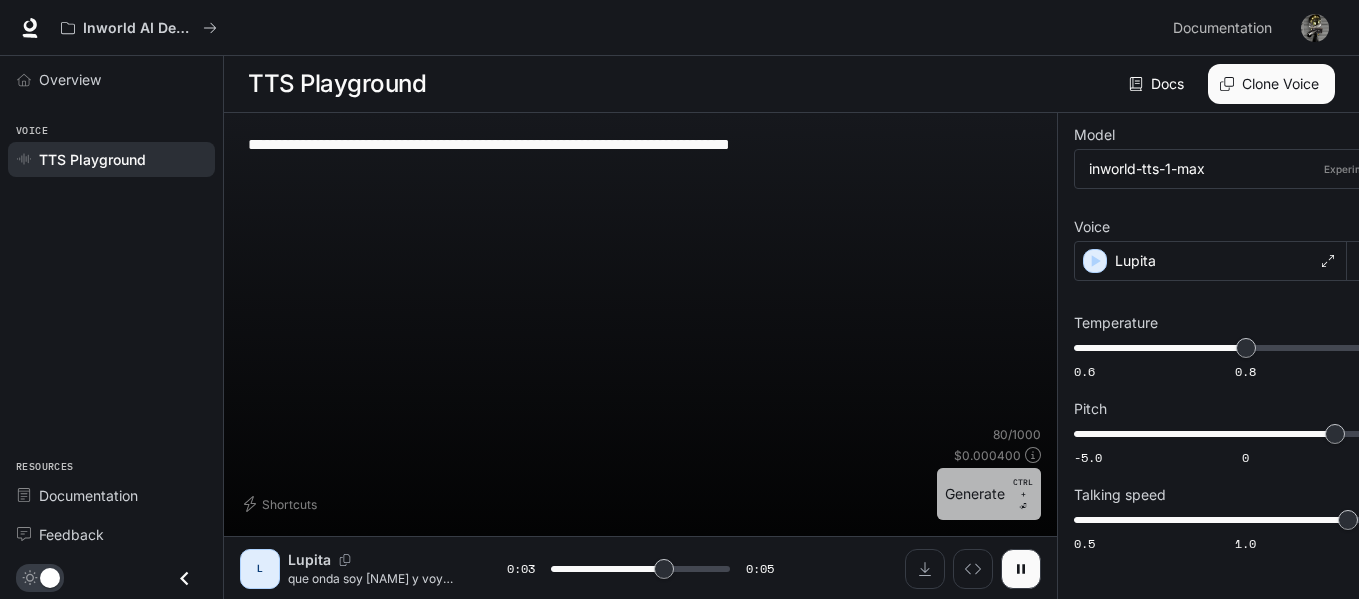 click on "CTRL +  ⏎" at bounding box center [1023, 494] 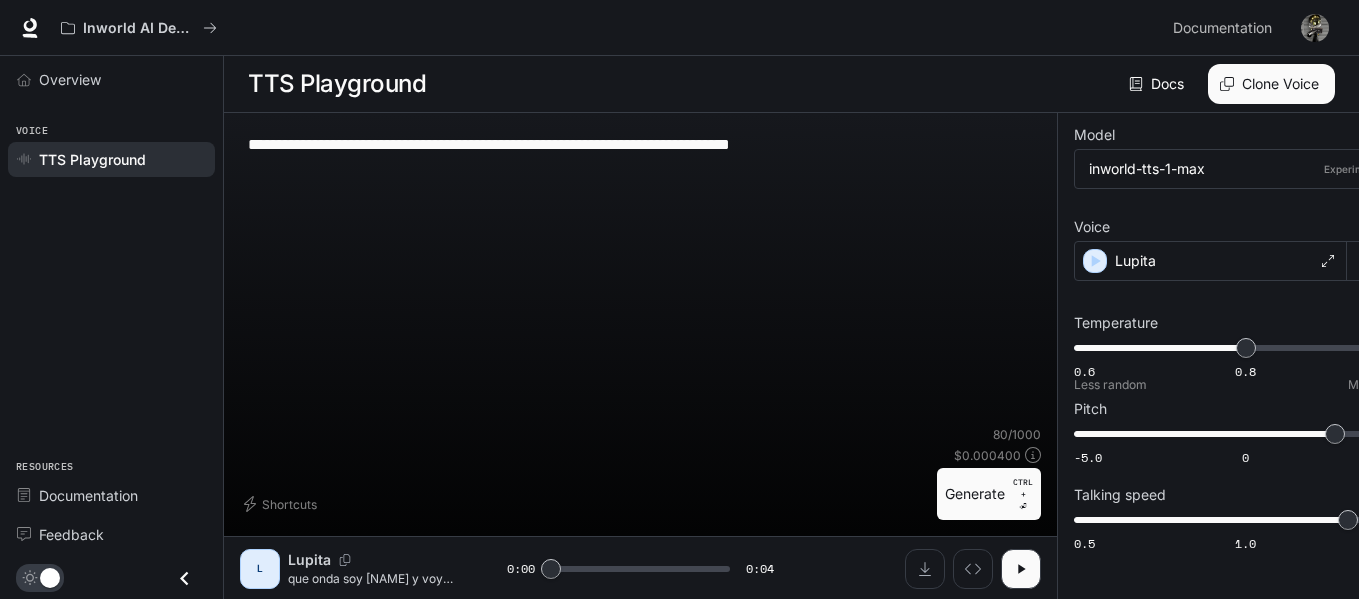 click on "0.6 0.8 1.0 0.8" at bounding box center (1245, 348) 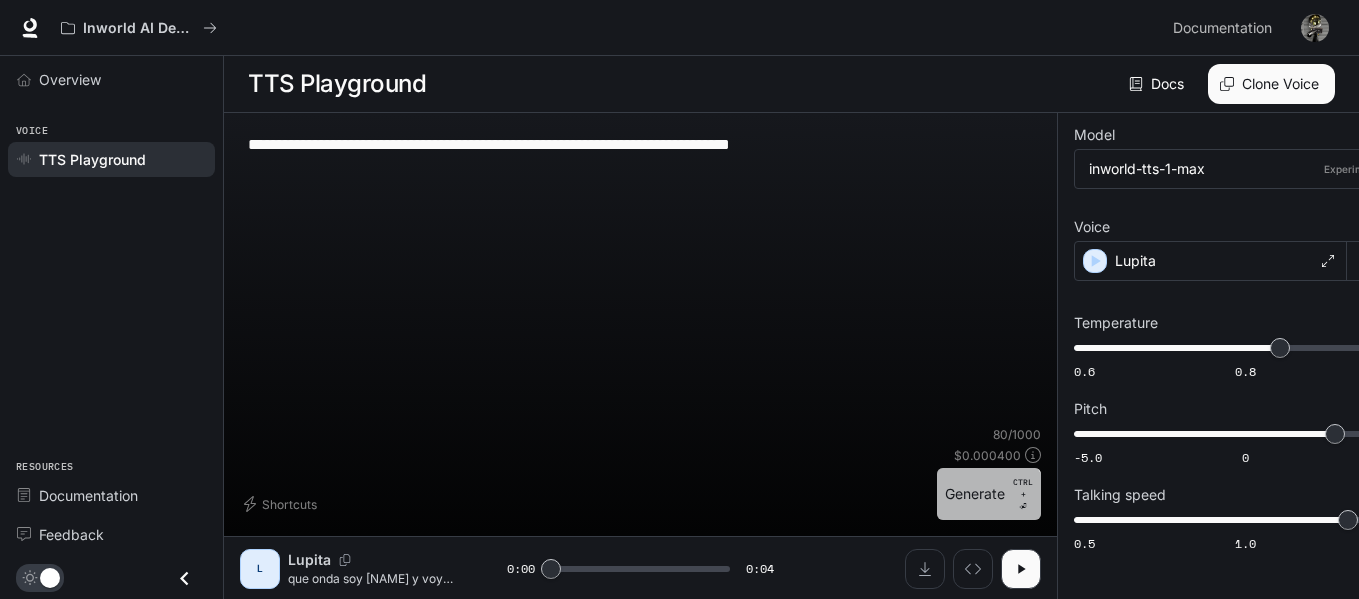 click on "Generate CTRL +  ⏎" at bounding box center [989, 494] 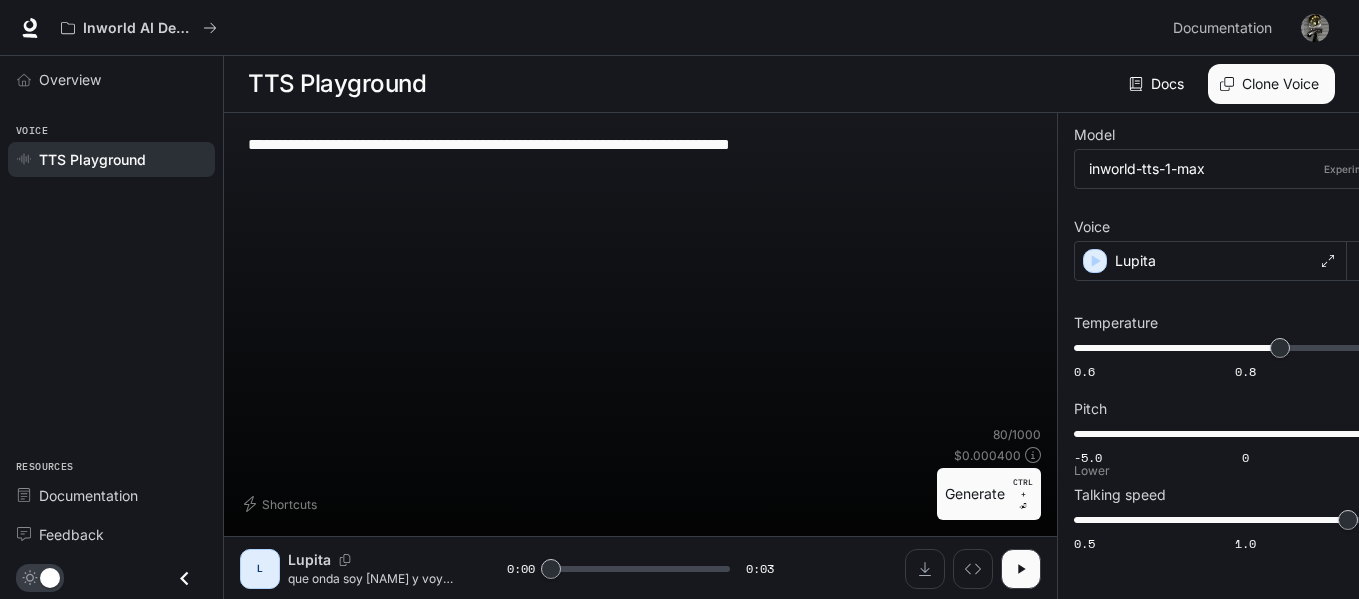 click on "-5.0 0 5.0 4.1" at bounding box center (1245, 348) 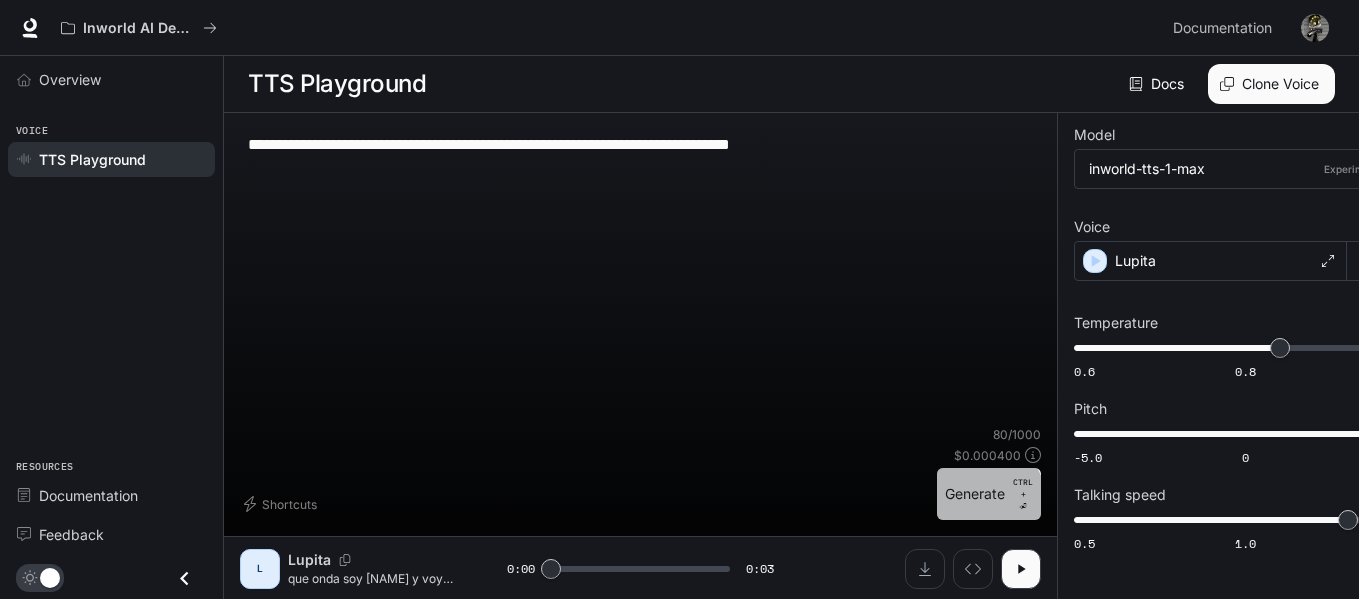 click on "Generate CTRL +  ⏎" at bounding box center (989, 494) 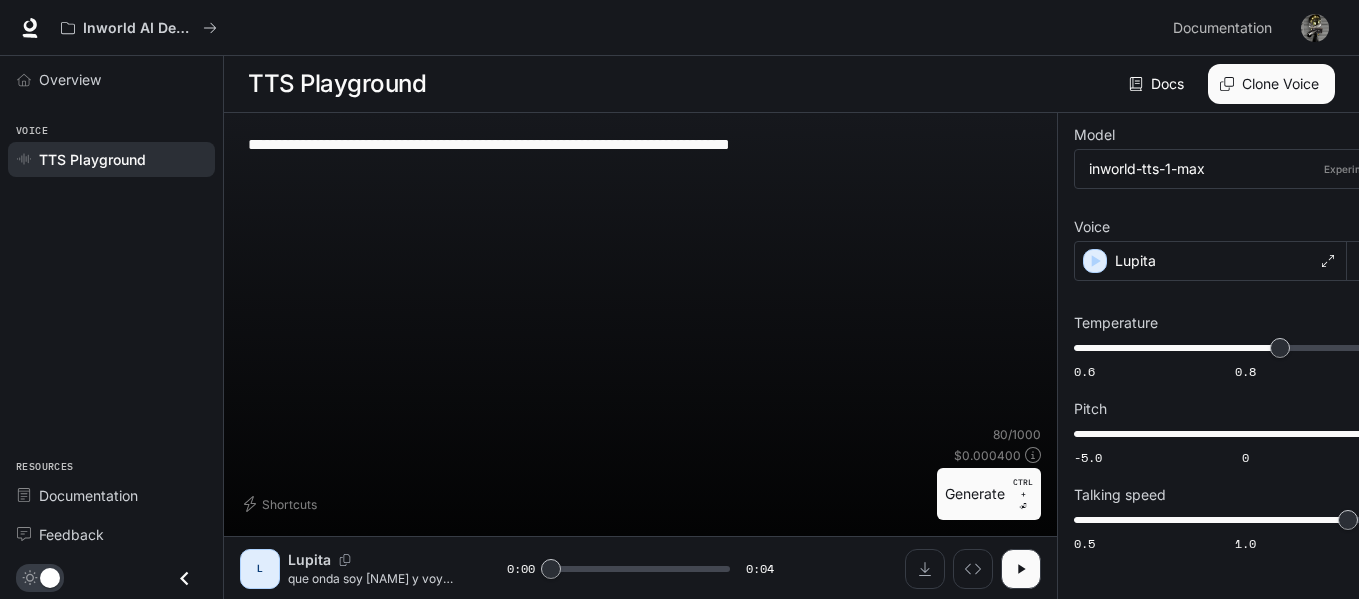 click on "**********" at bounding box center [640, 153] 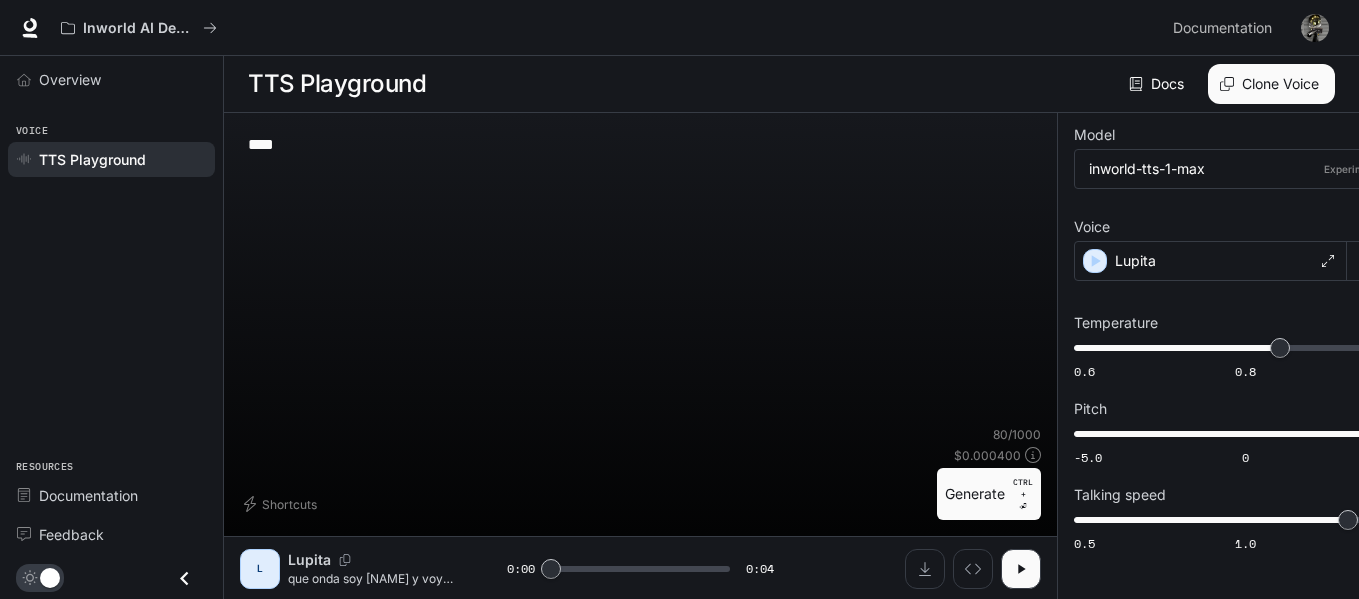 type on "*" 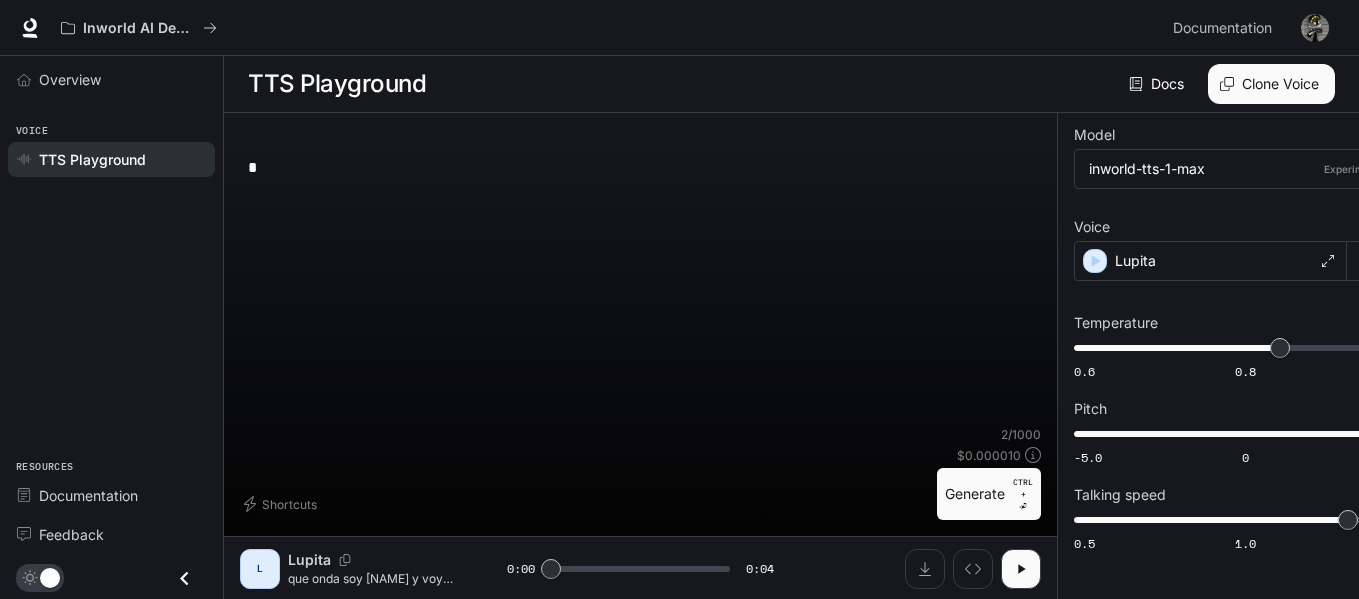 paste on "**********" 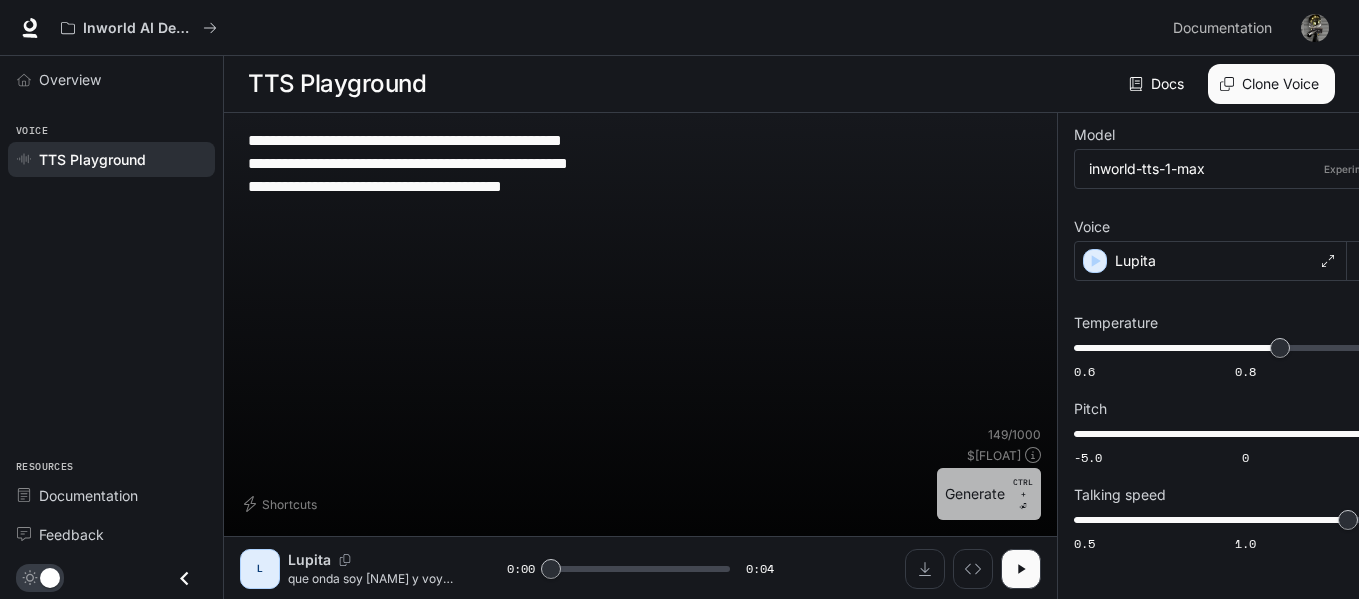 click on "Generate CTRL +  ⏎" at bounding box center [989, 494] 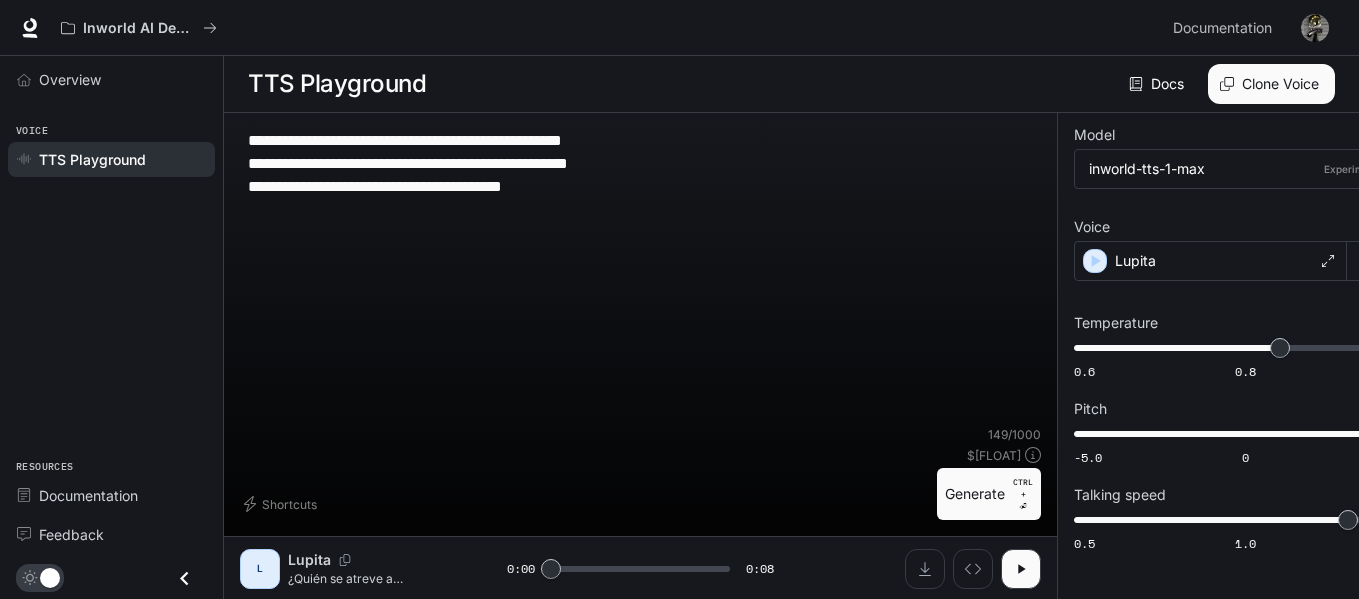 click on "Generate CTRL +  ⏎" at bounding box center [989, 494] 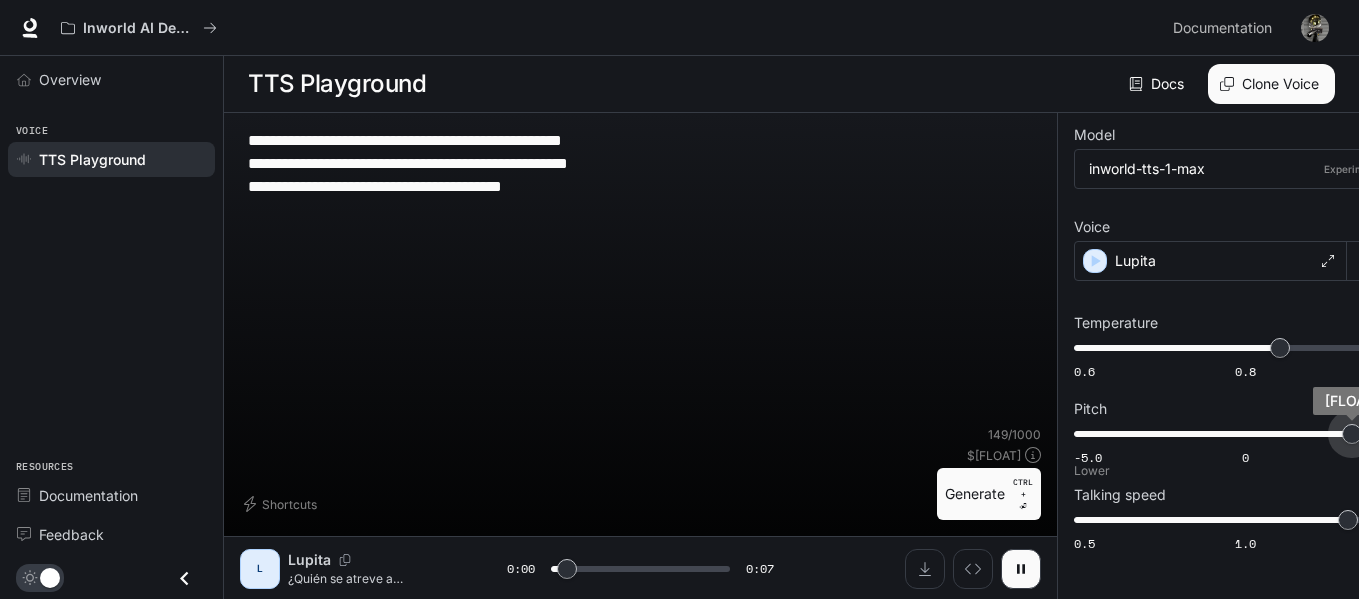 drag, startPoint x: 1294, startPoint y: 392, endPoint x: 1275, endPoint y: 396, distance: 19.416489 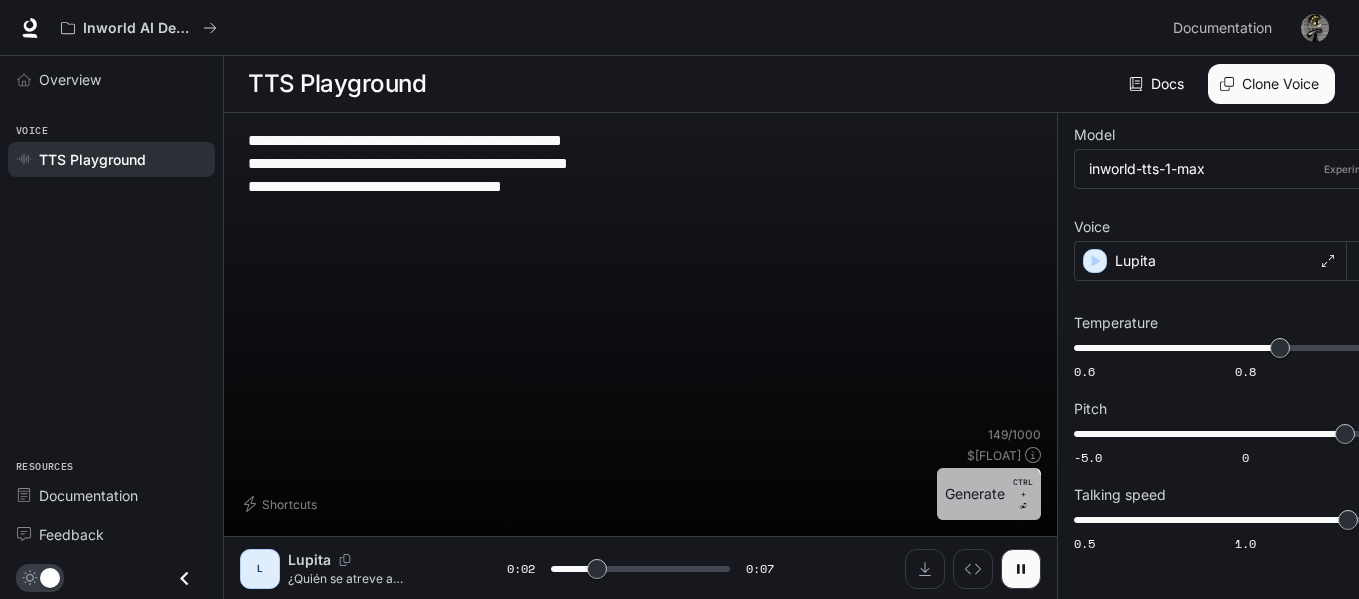 click on "Generate CTRL +  ⏎" at bounding box center [989, 494] 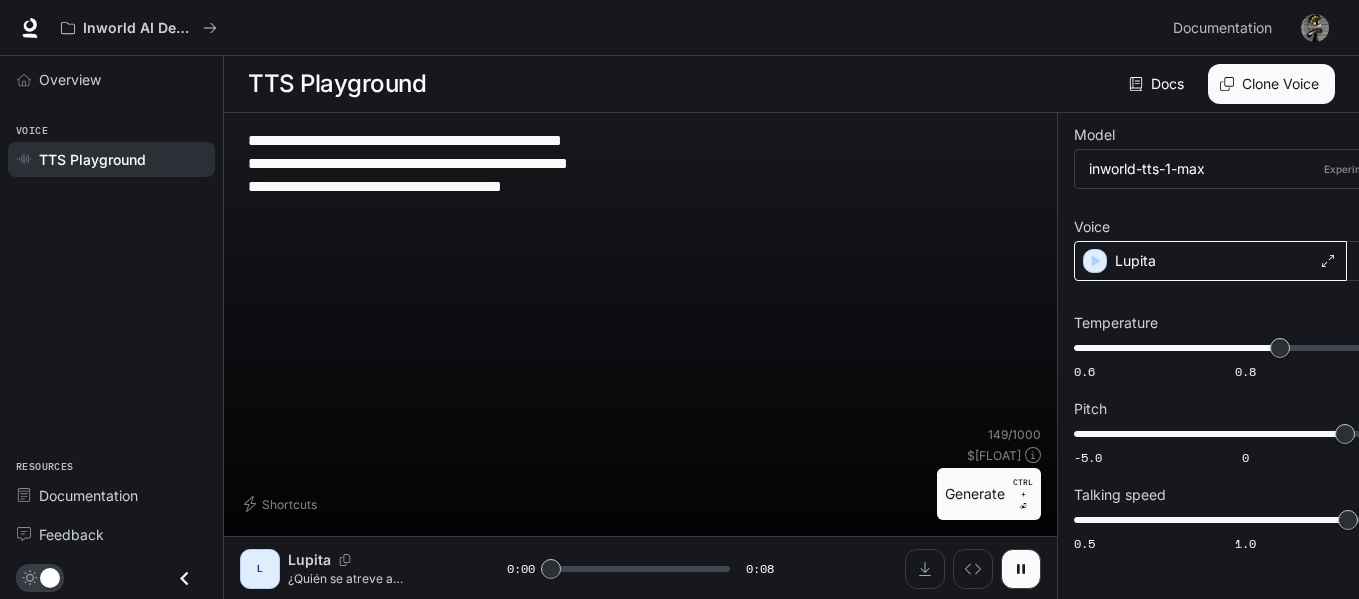 click on "Lupita" at bounding box center (1210, 261) 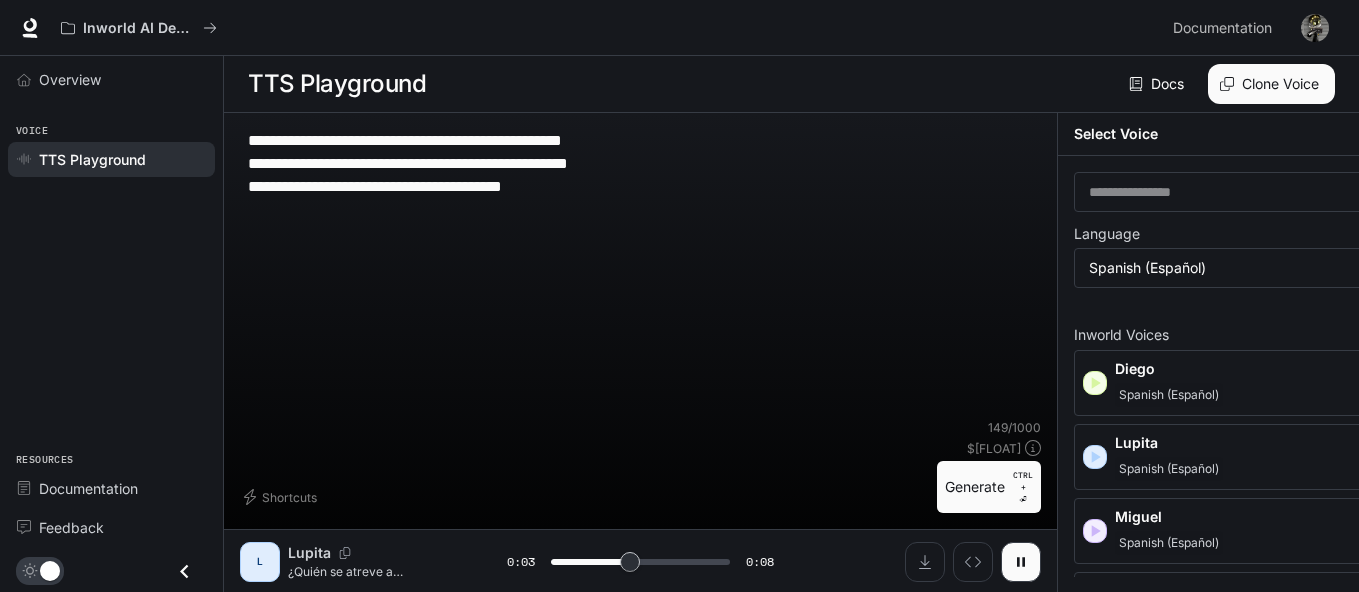 click on "**********" at bounding box center (640, 274) 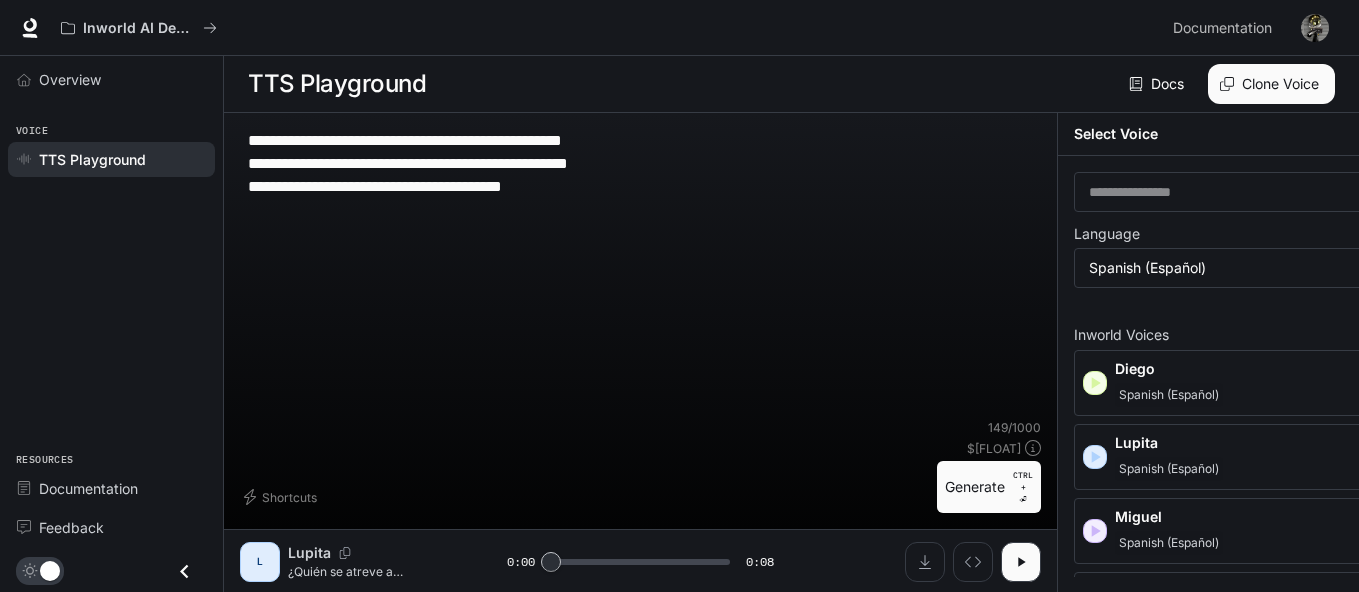 click on "**********" at bounding box center [640, 169] 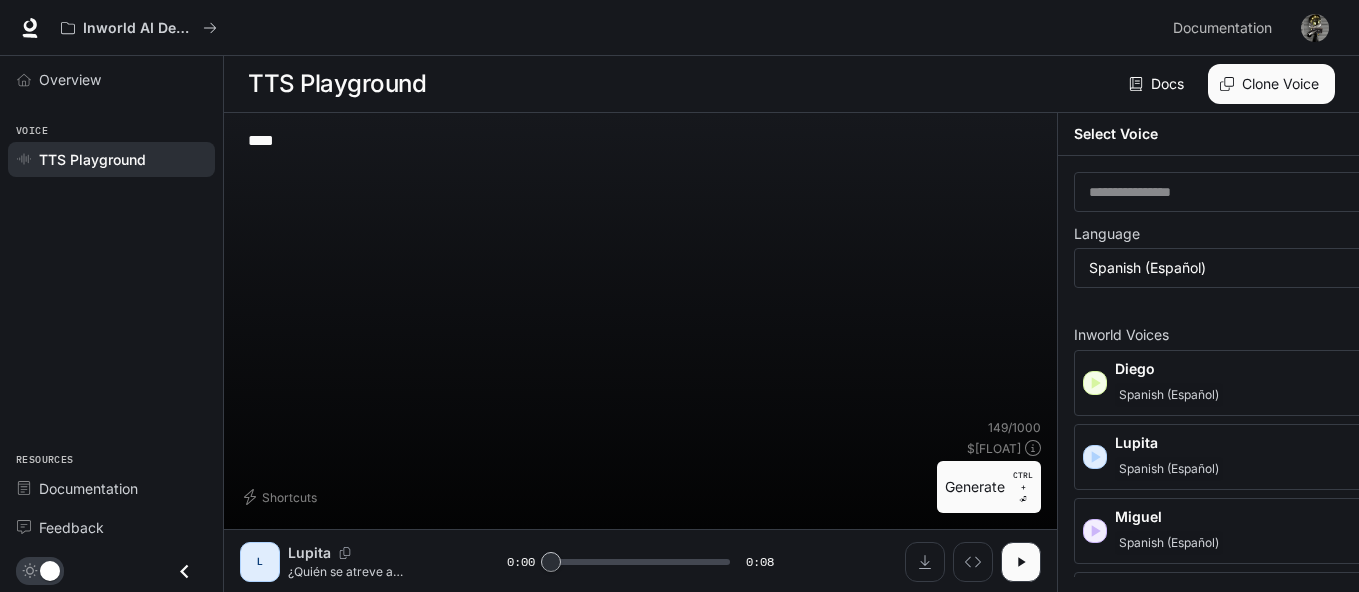type on "*" 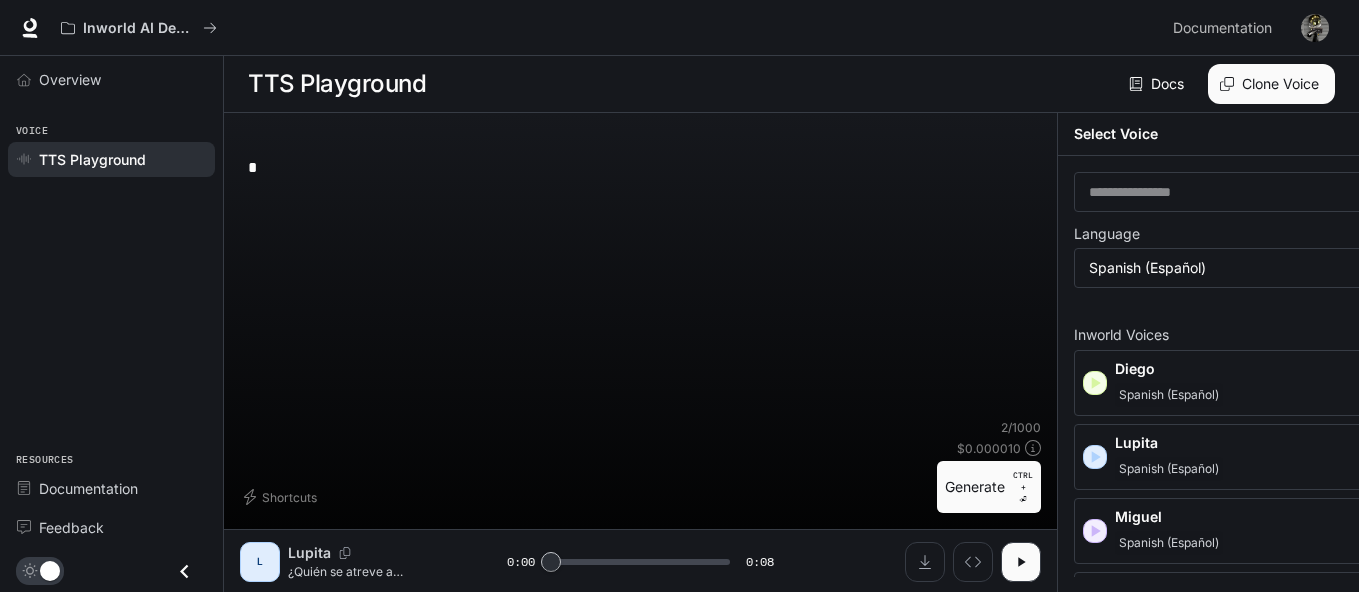 paste on "**********" 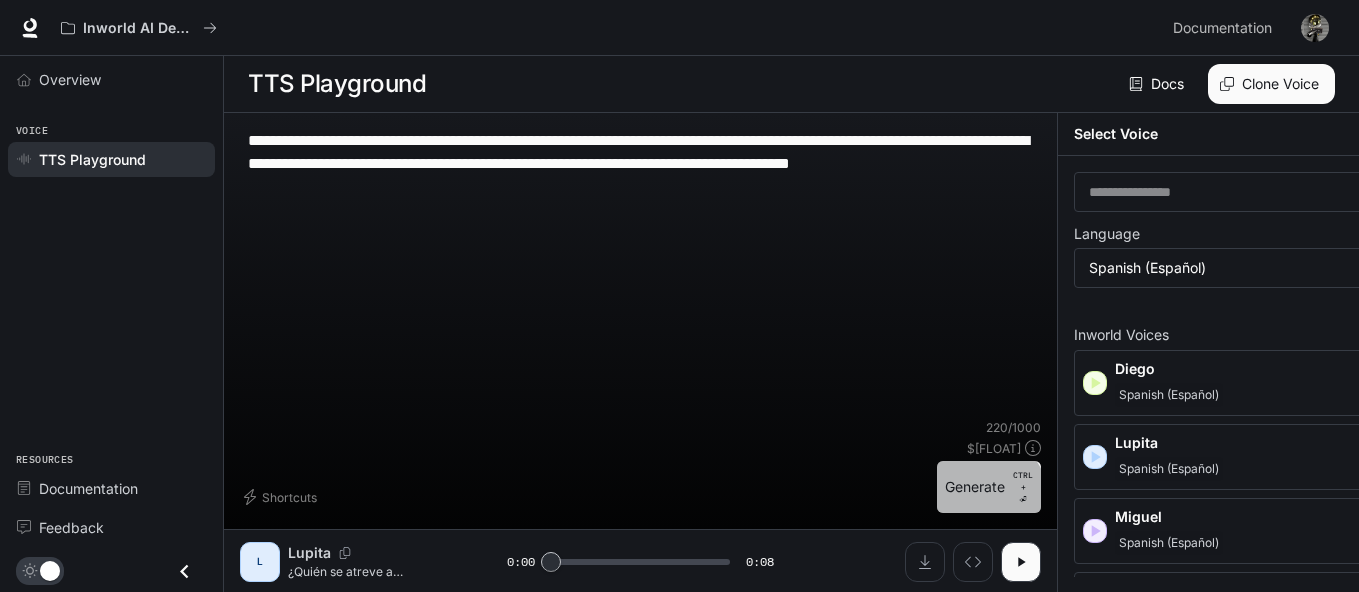 click on "Generate CTRL +  ⏎" at bounding box center [989, 487] 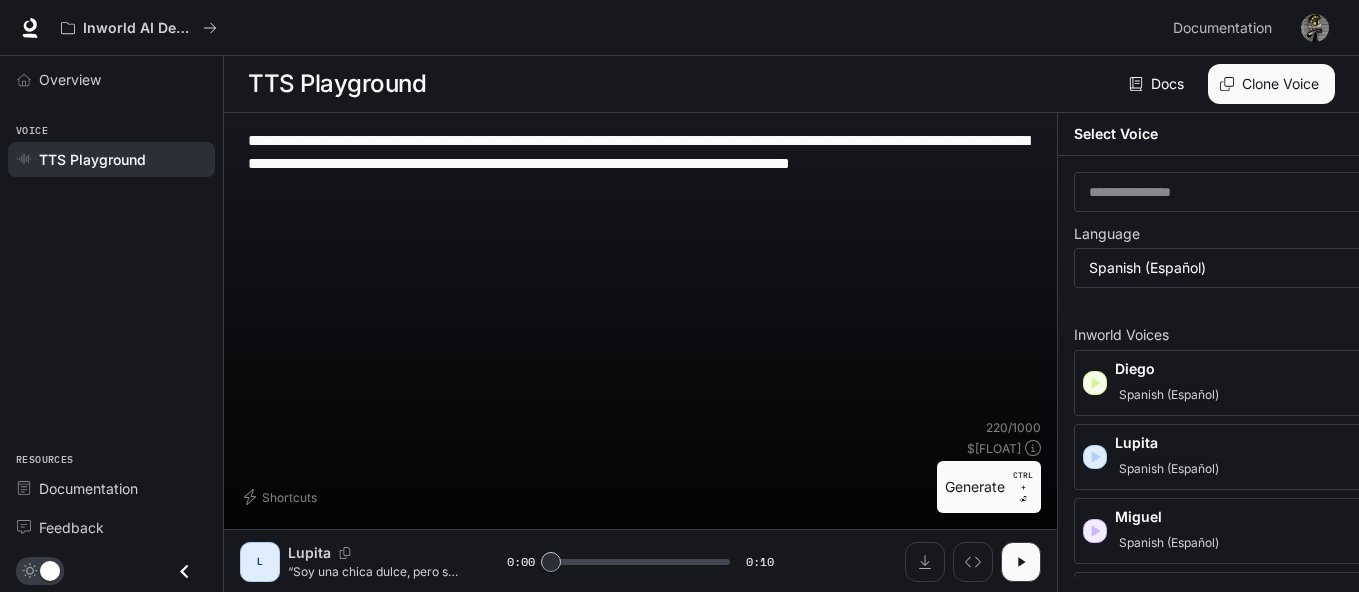 click on "**********" at bounding box center [640, 159] 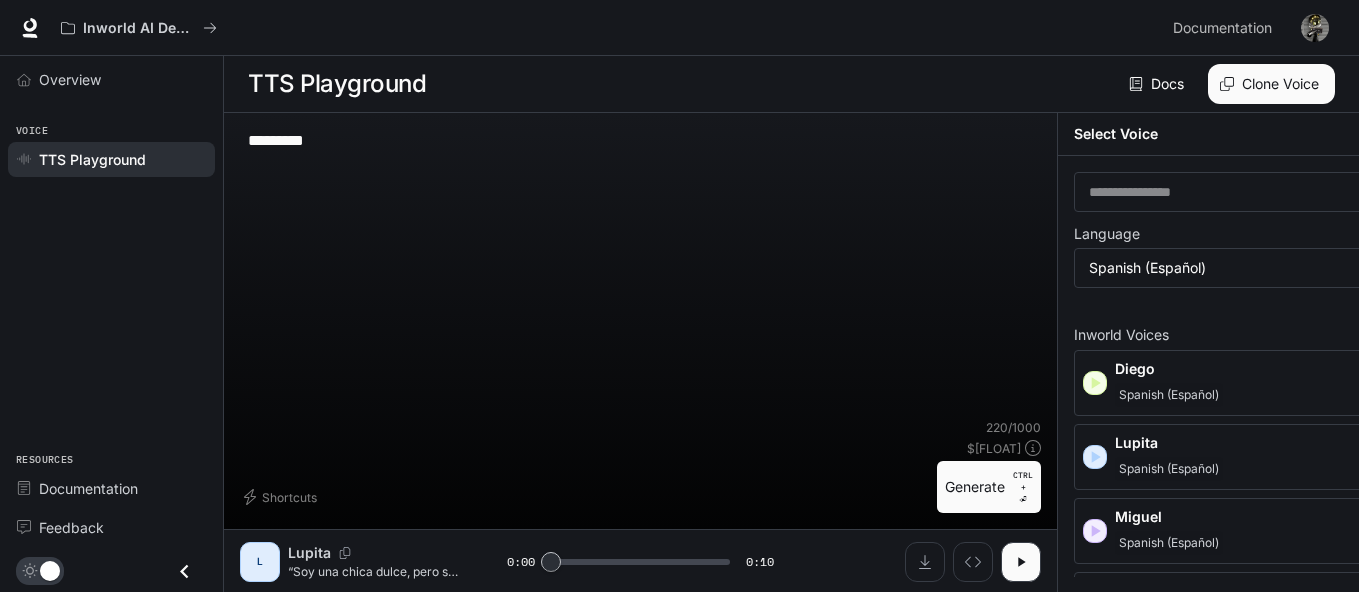 click on "**********" at bounding box center (640, 169) 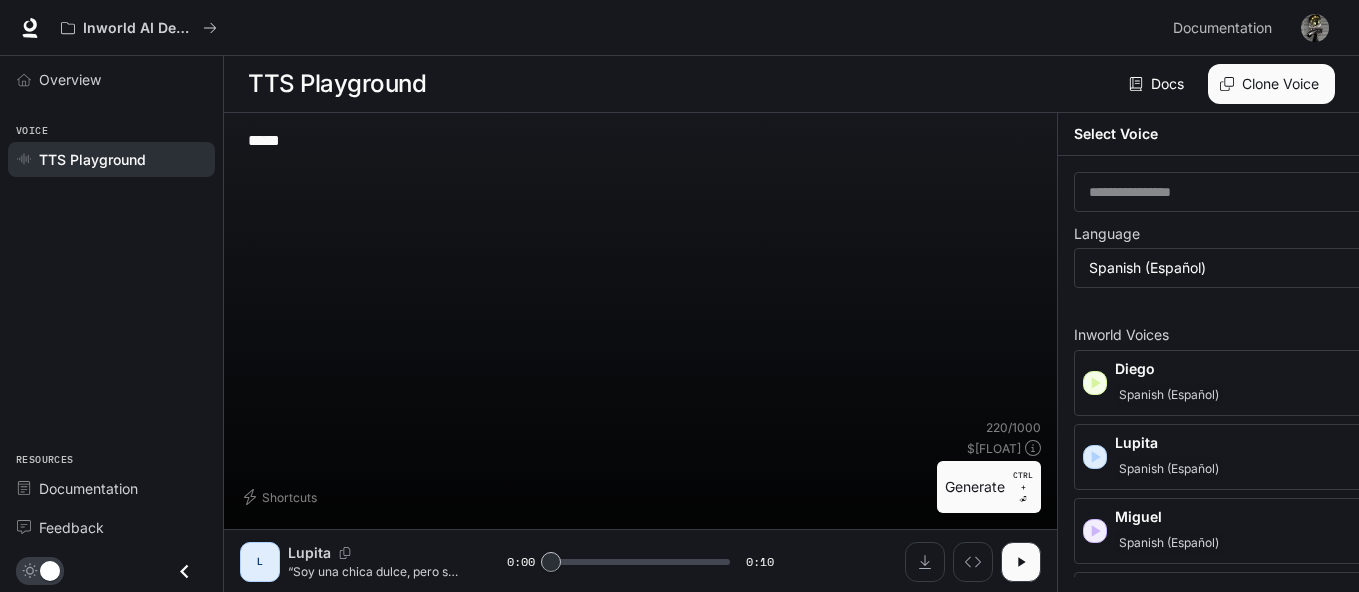 type on "*" 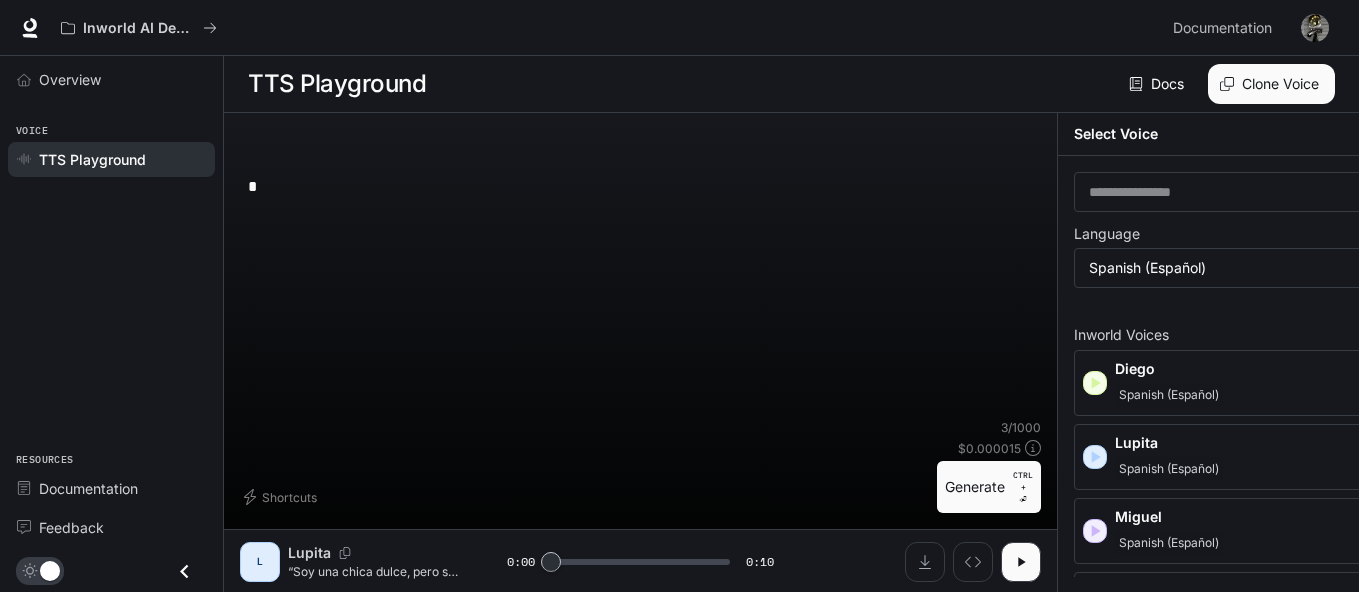 paste on "**********" 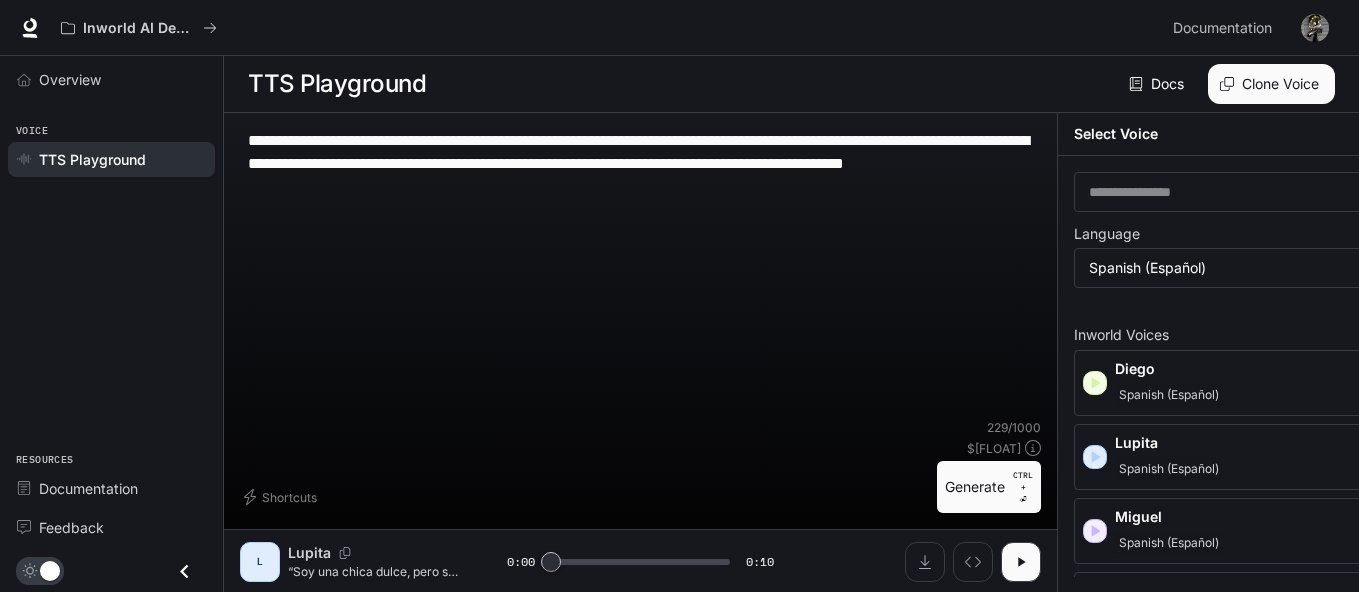 type on "**********" 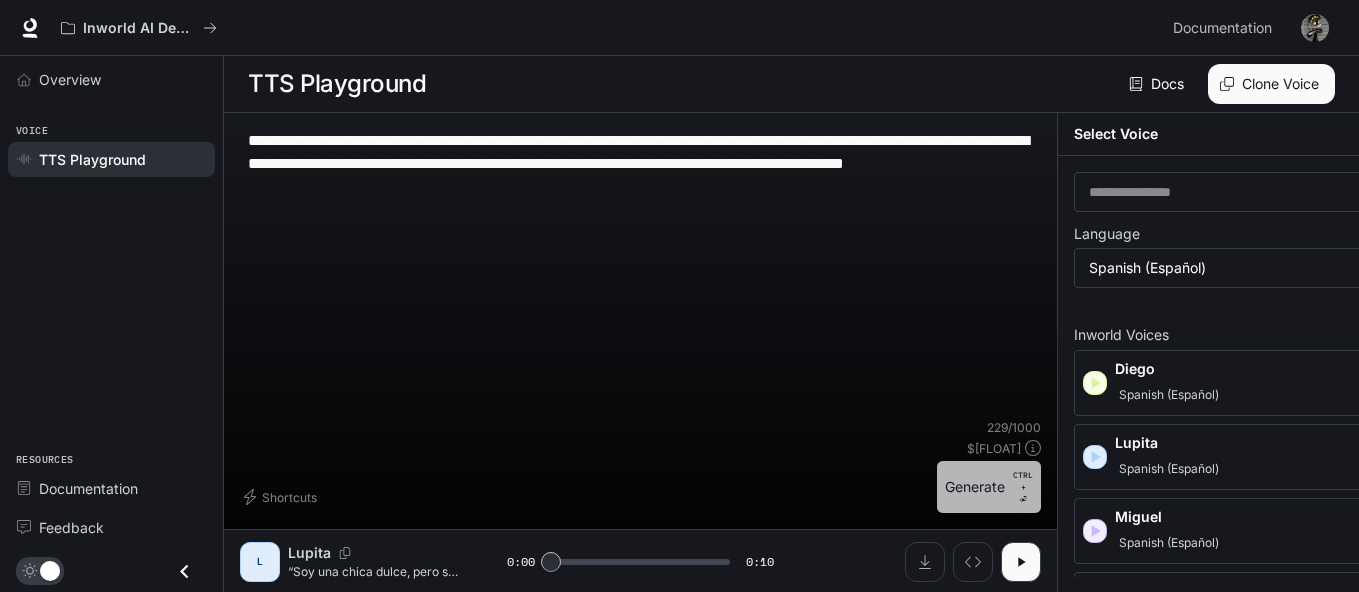 click on "CTRL +" at bounding box center [1023, 481] 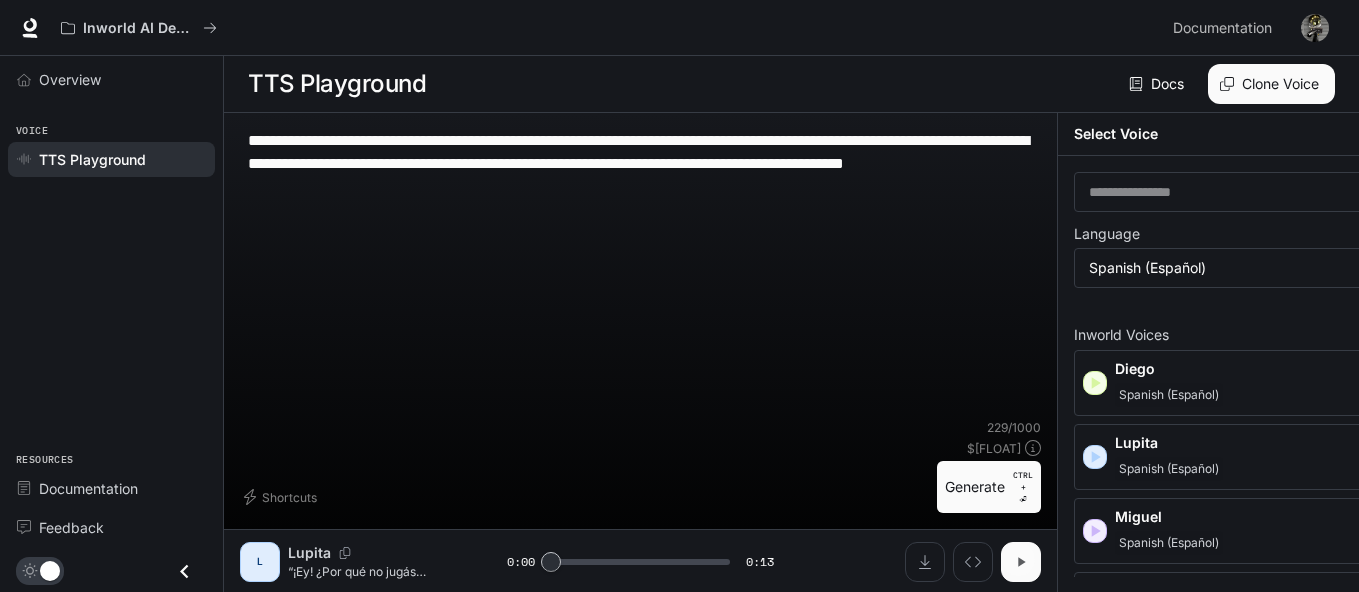 click at bounding box center (1021, 562) 